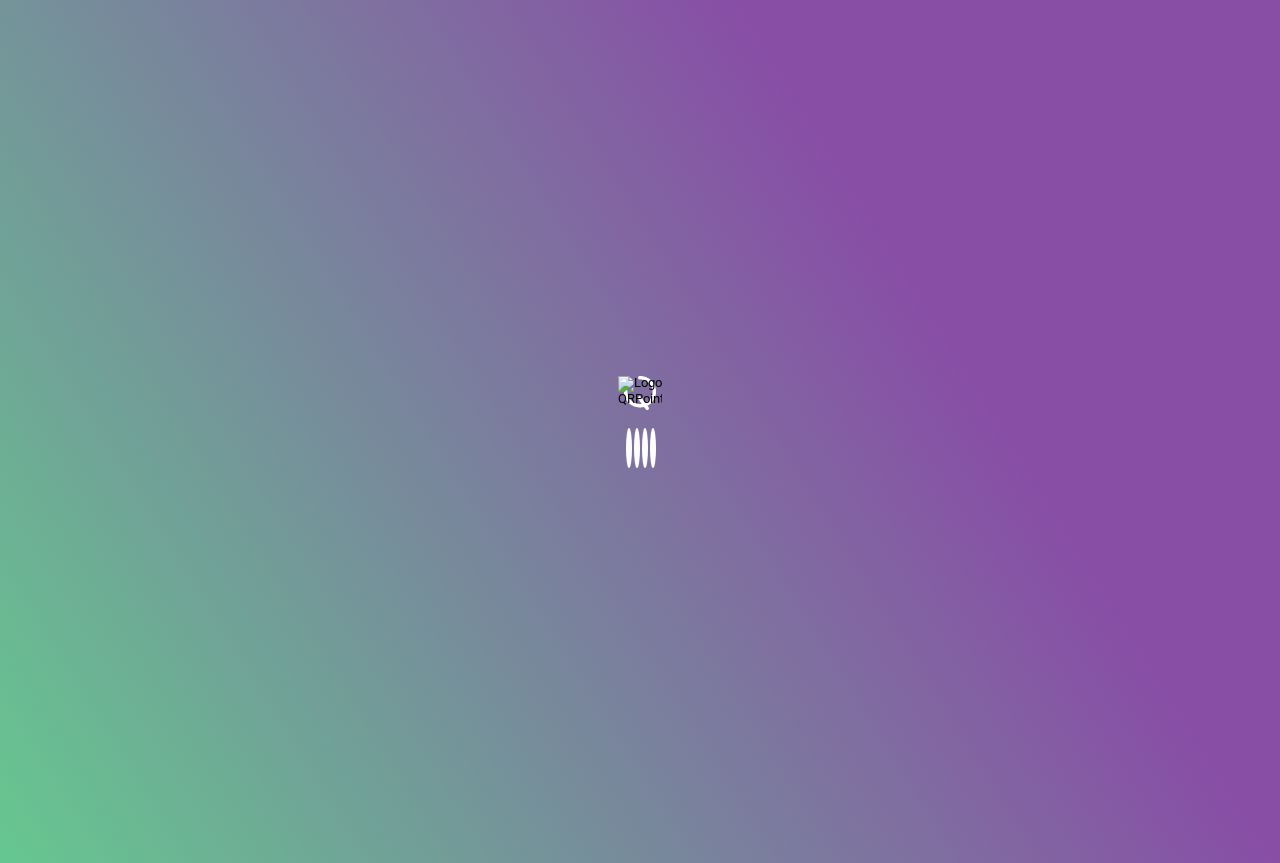 scroll, scrollTop: 0, scrollLeft: 0, axis: both 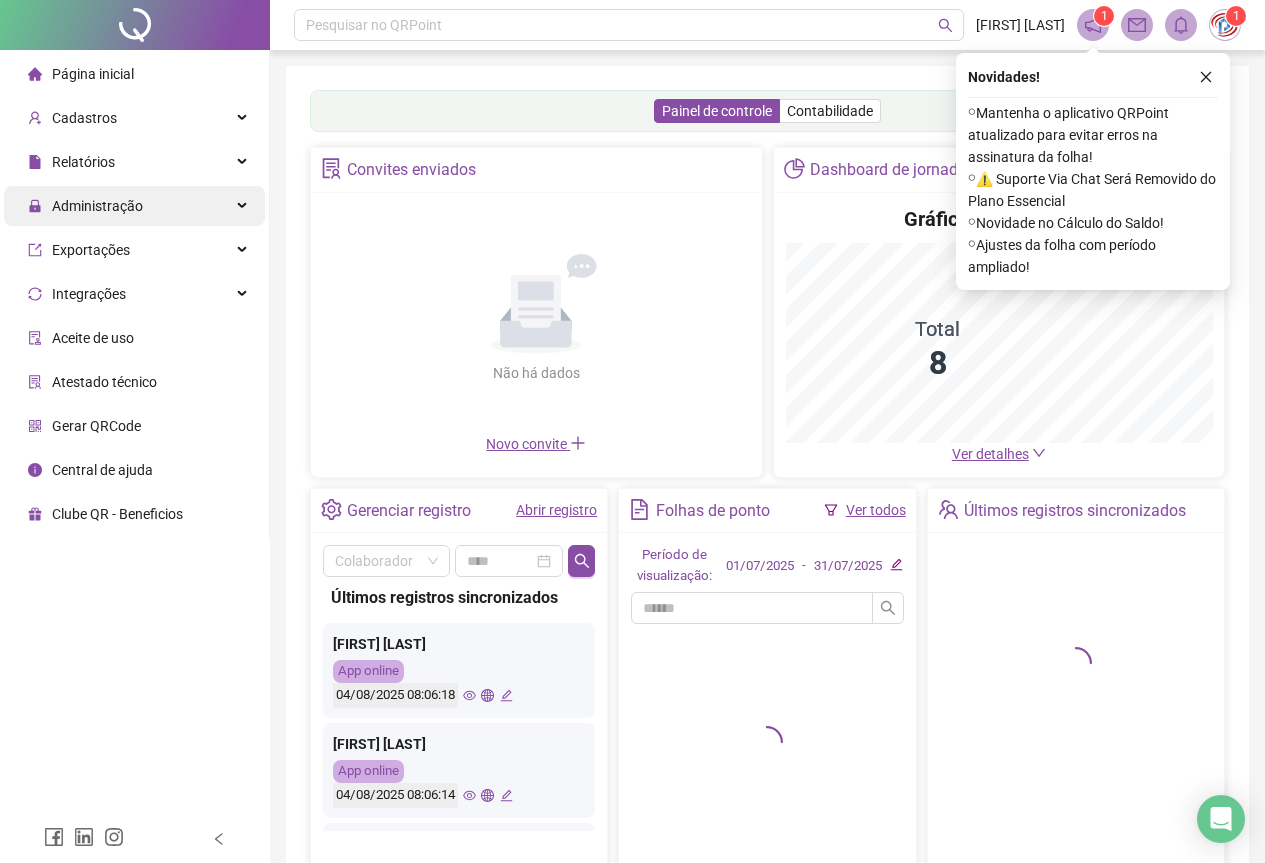 click on "Administração" at bounding box center [97, 206] 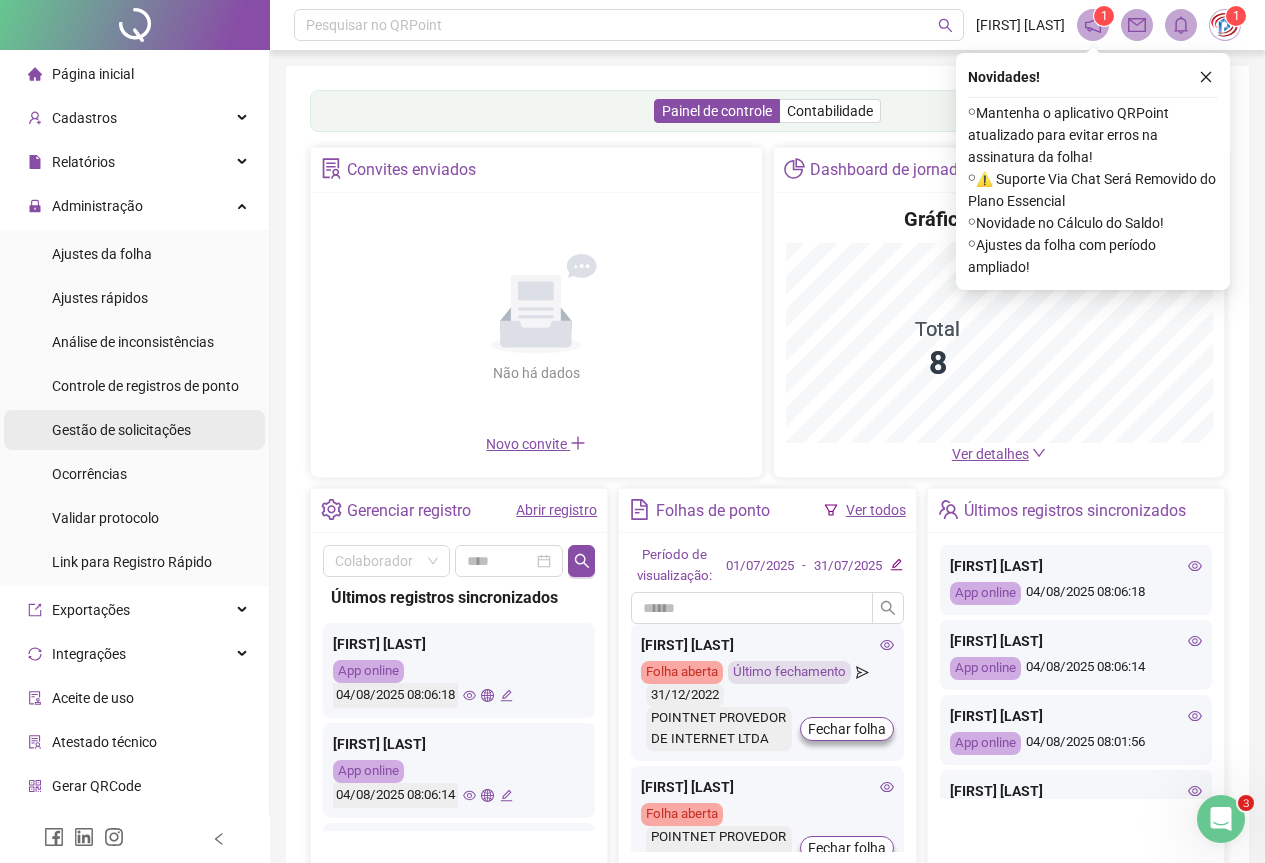 scroll, scrollTop: 0, scrollLeft: 0, axis: both 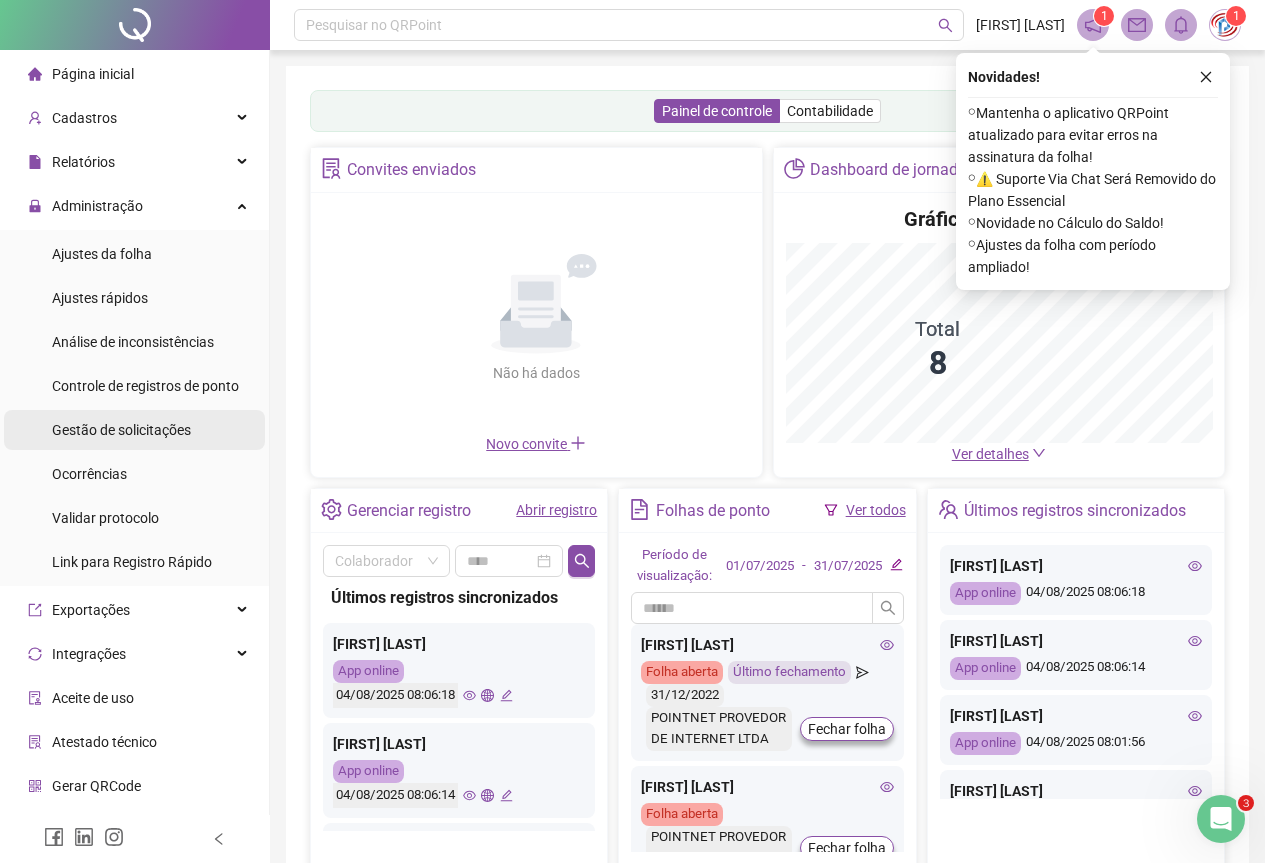 click on "Gestão de solicitações" at bounding box center [121, 430] 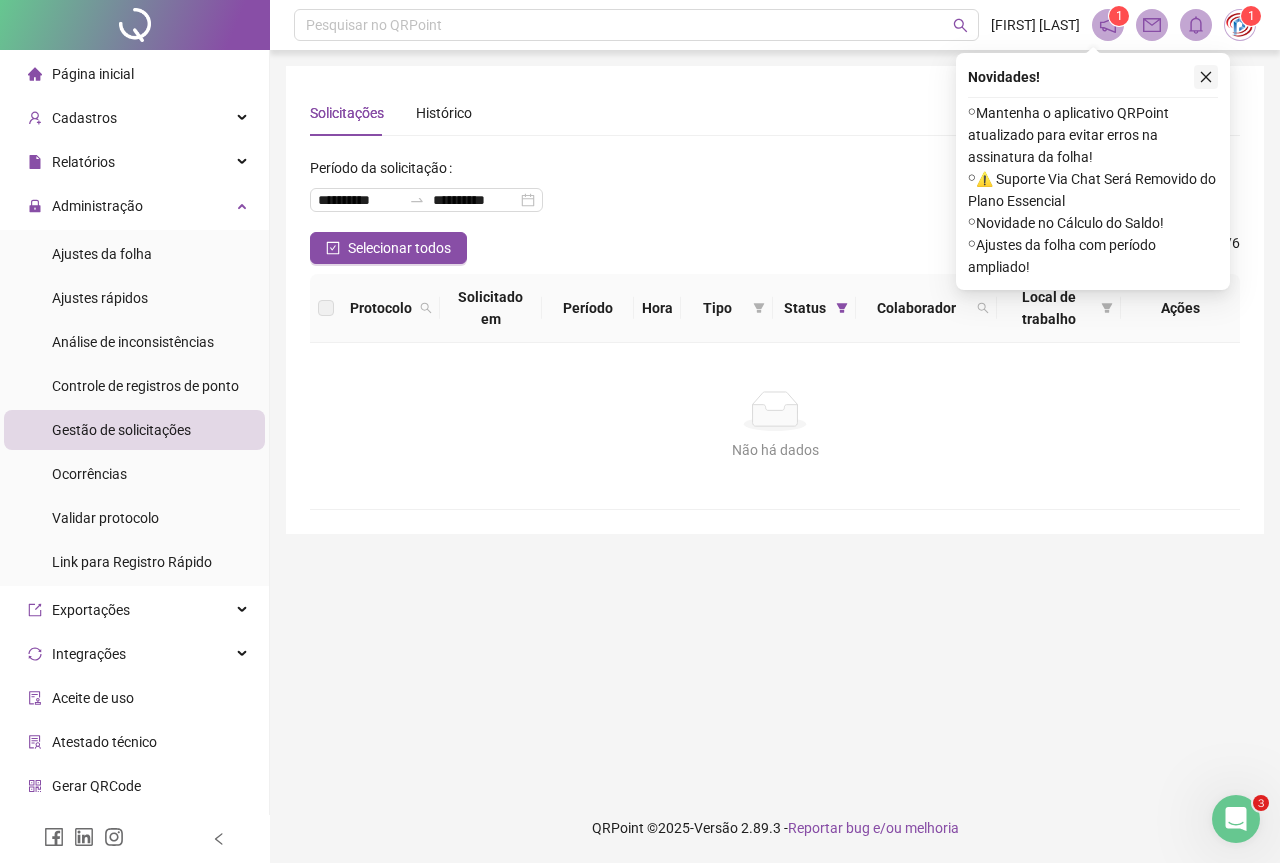 click at bounding box center [1206, 77] 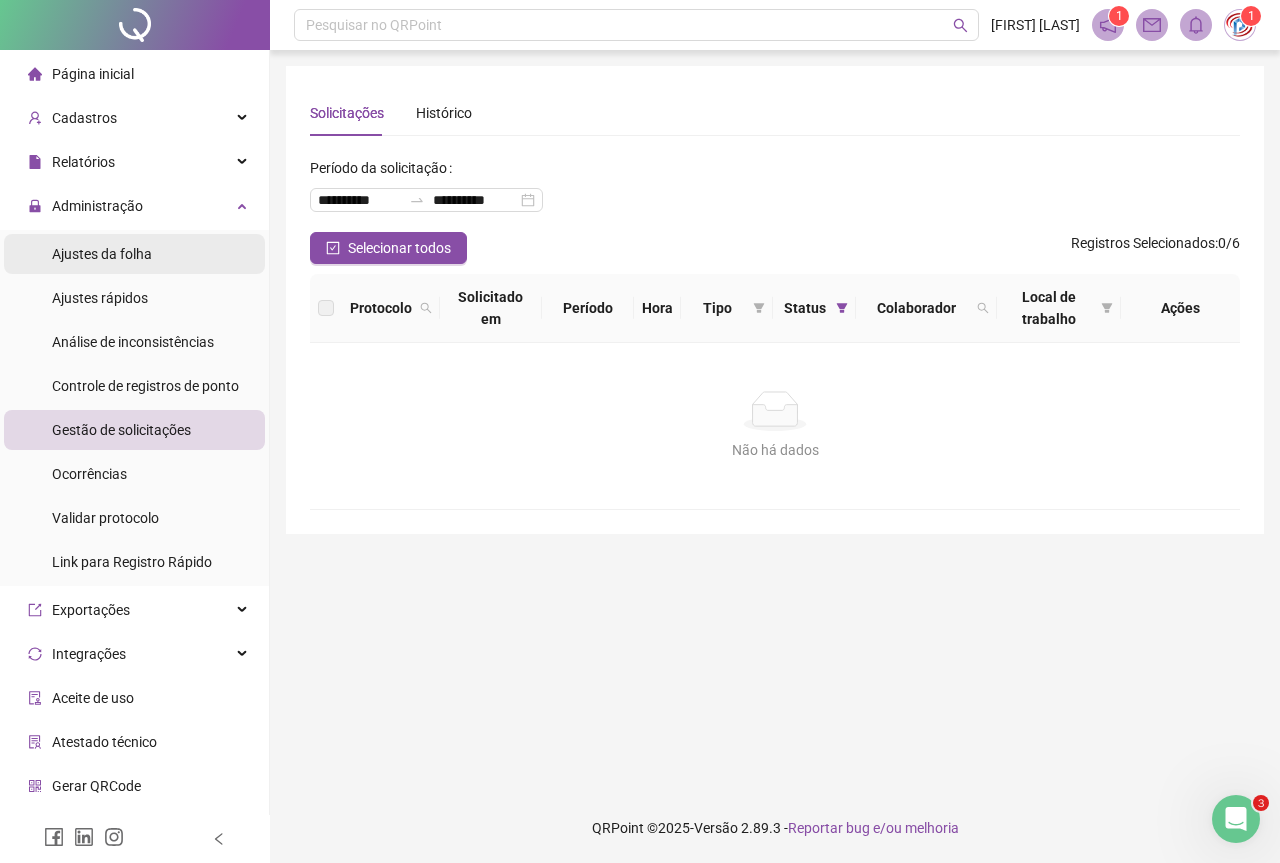 click on "Ajustes da folha" at bounding box center (134, 254) 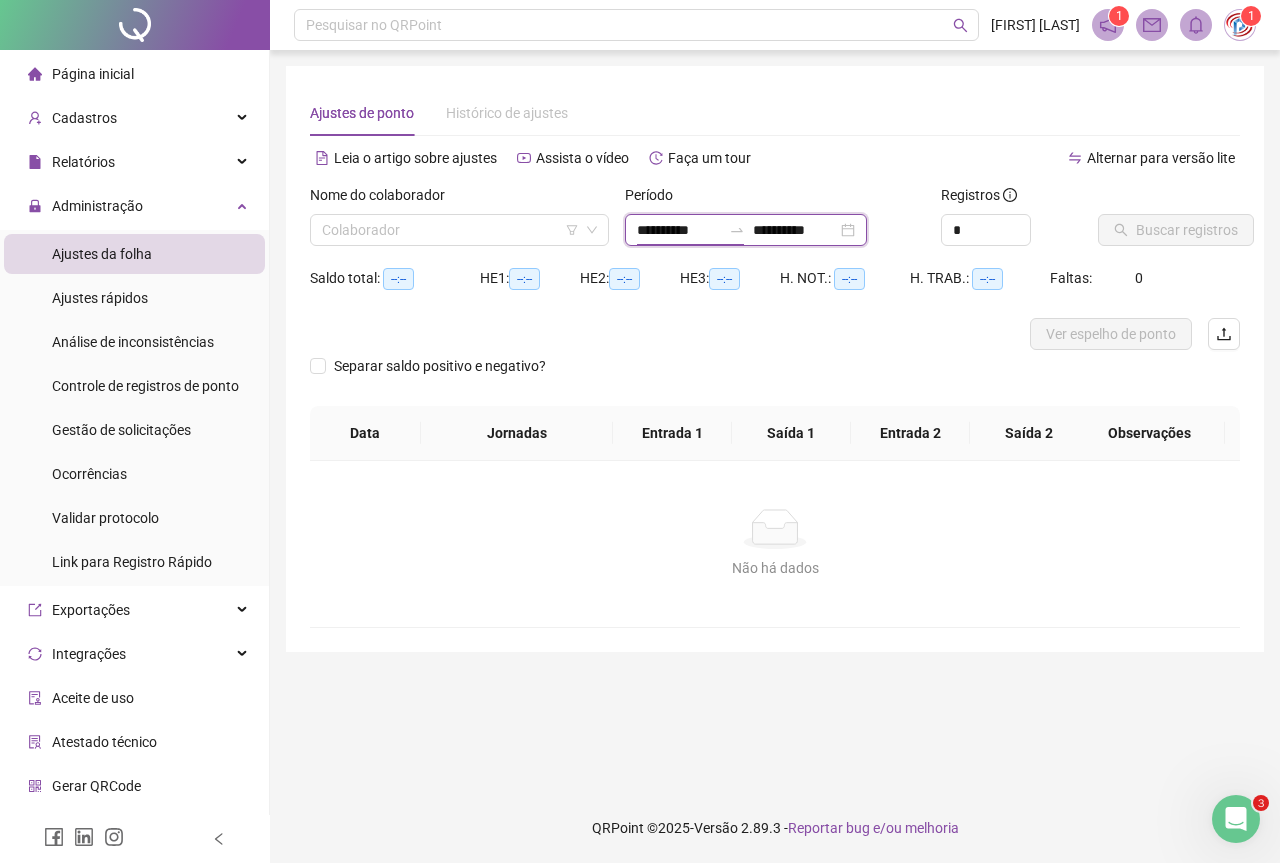 click on "**********" at bounding box center [679, 230] 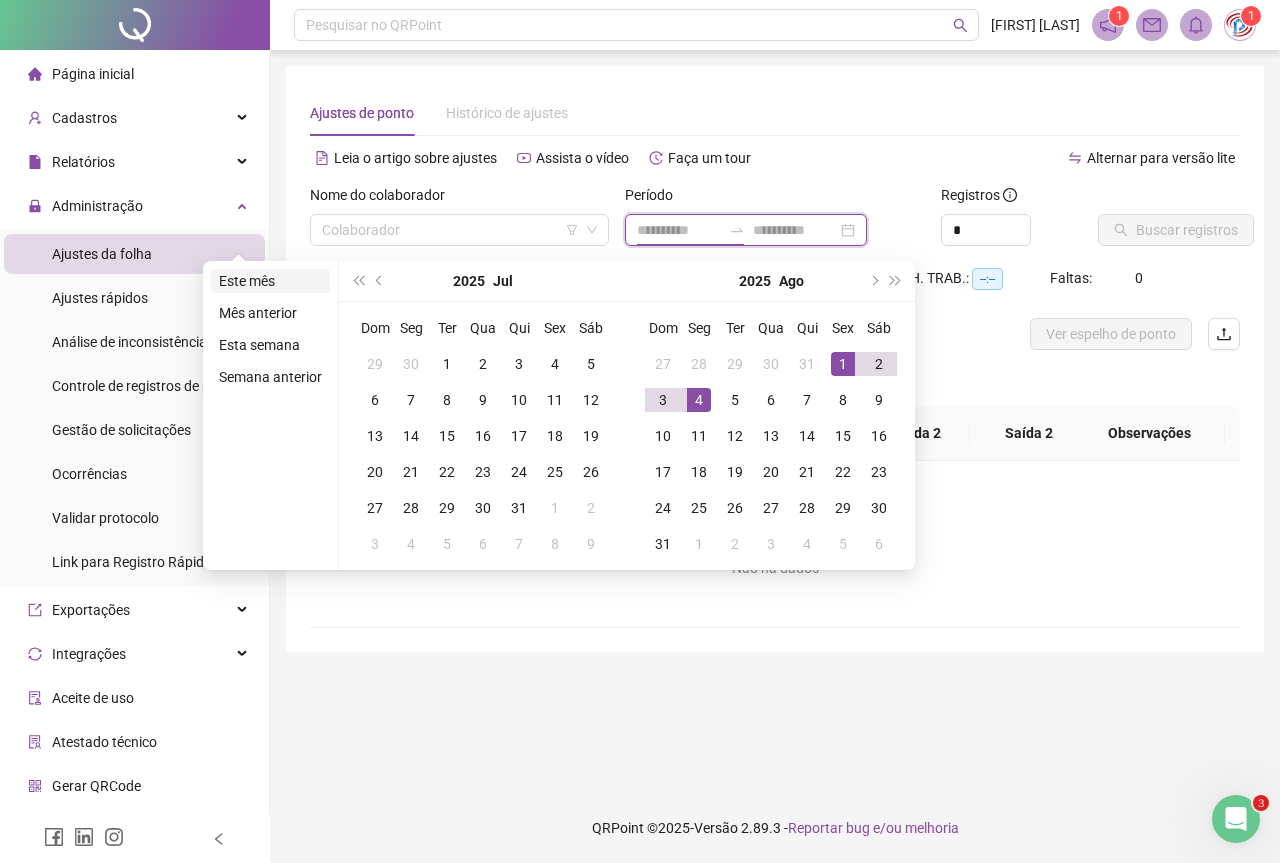 type on "**********" 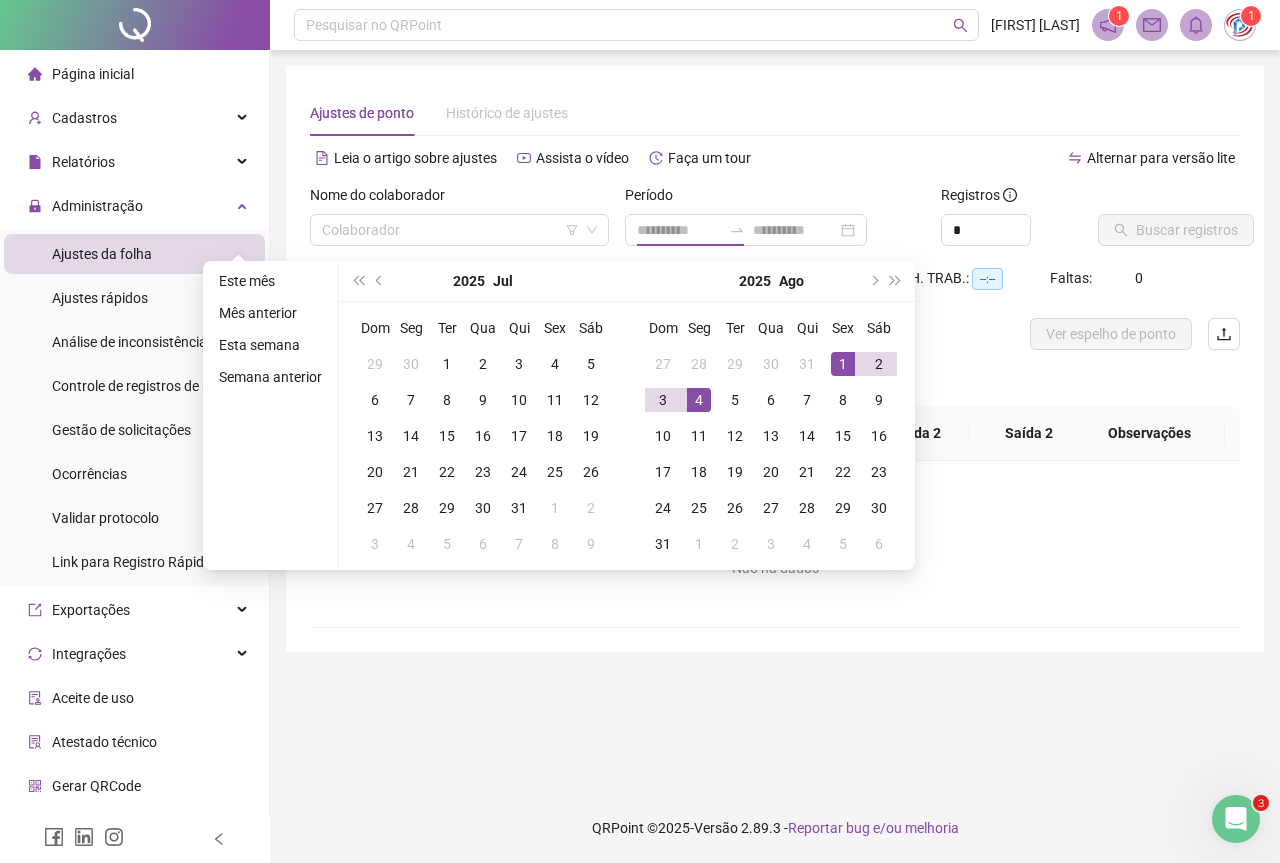 click on "Este mês" at bounding box center [270, 281] 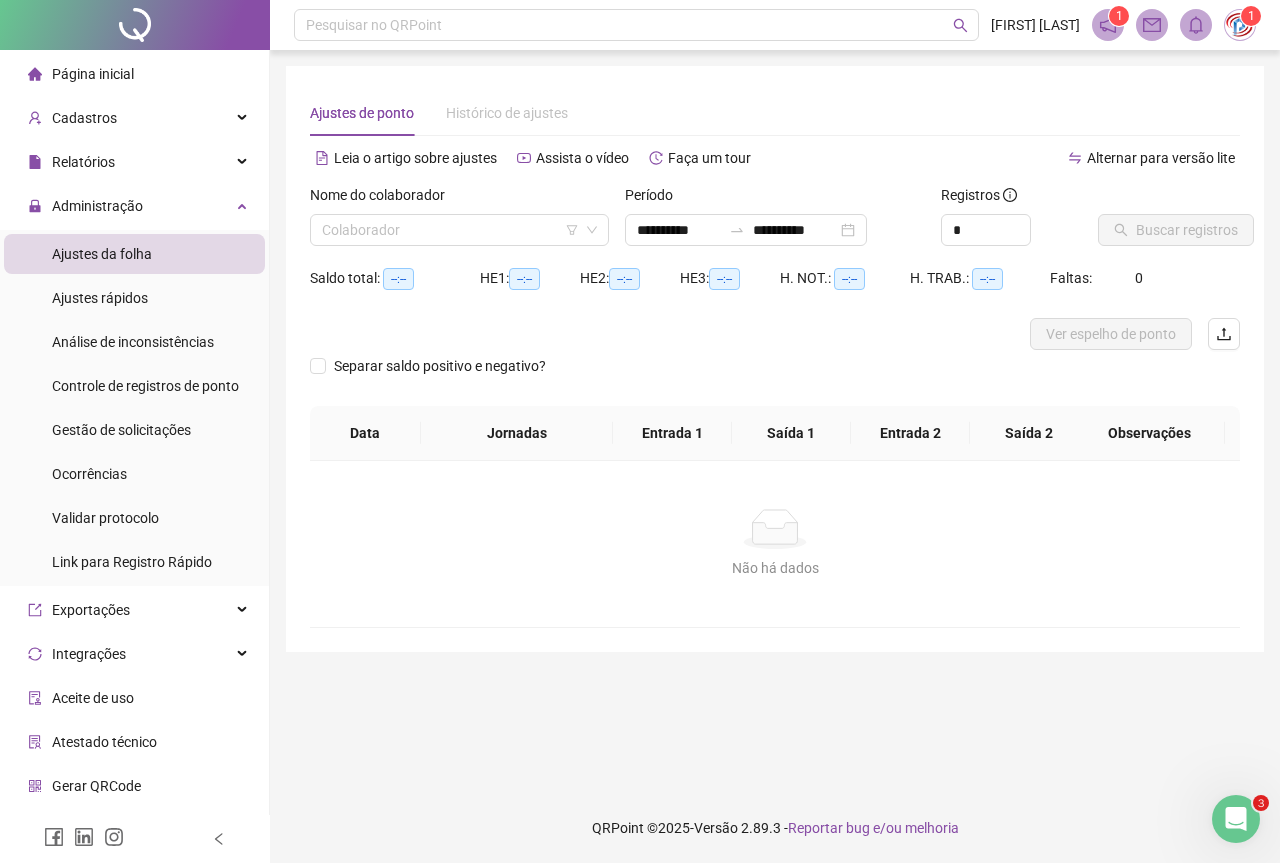 drag, startPoint x: 807, startPoint y: 187, endPoint x: 621, endPoint y: 238, distance: 192.86523 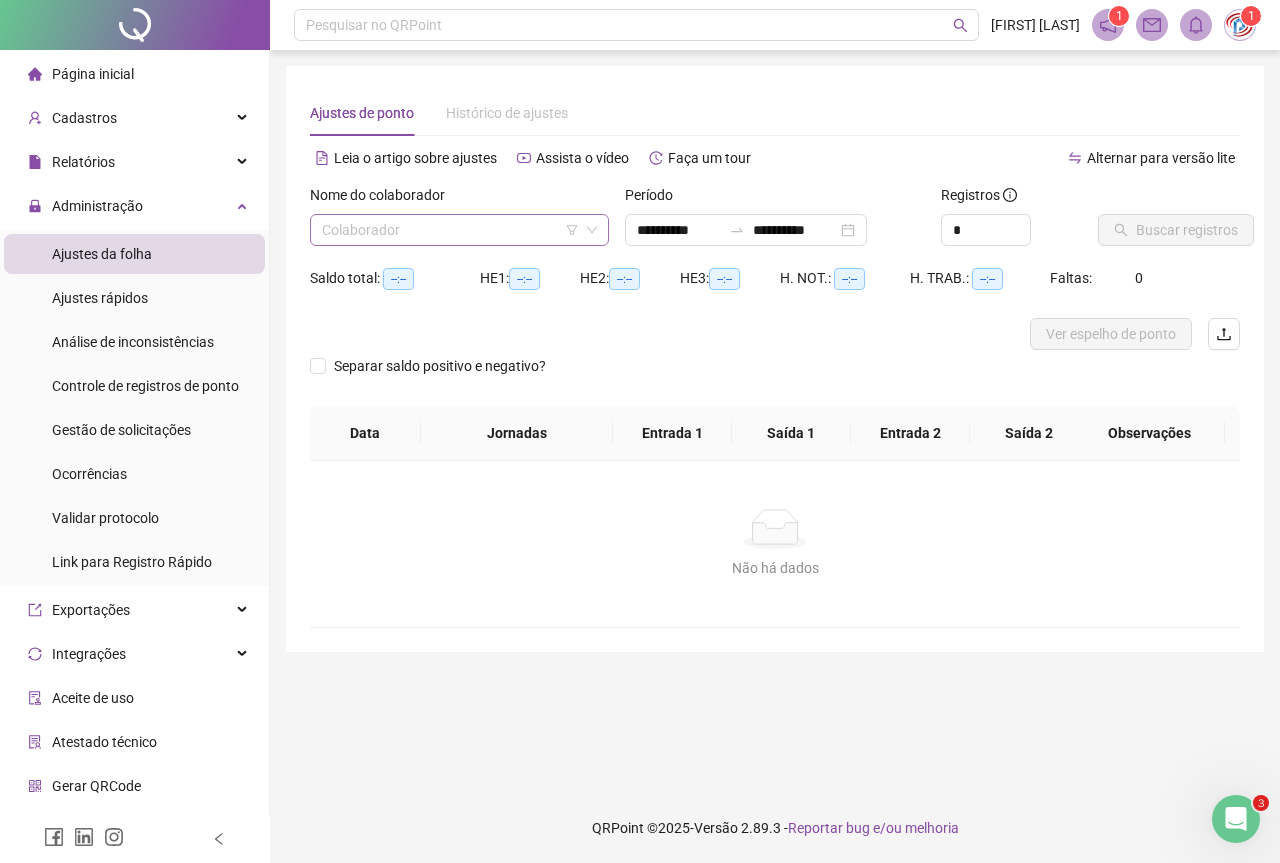 click on "Colaborador" at bounding box center (459, 230) 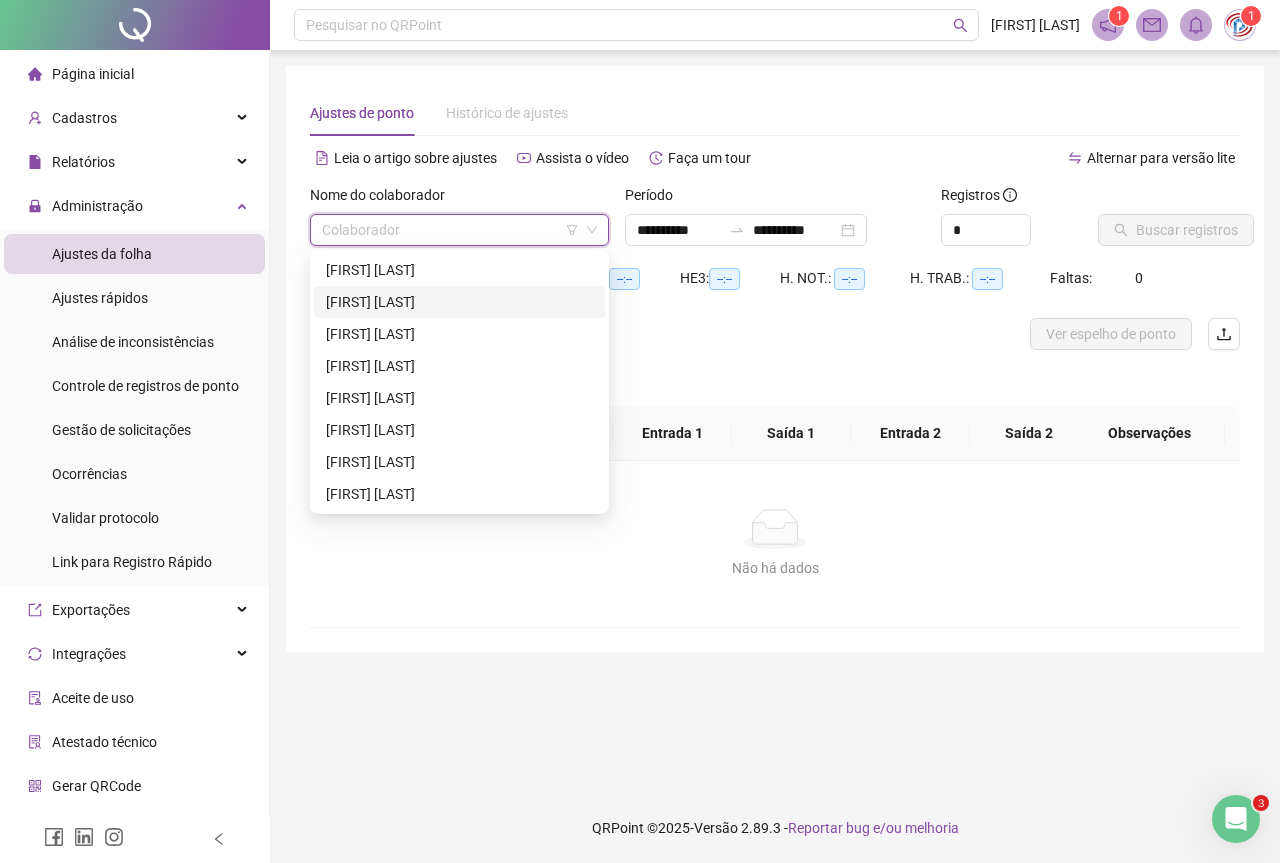 click on "[FIRST] [LAST]" at bounding box center [459, 302] 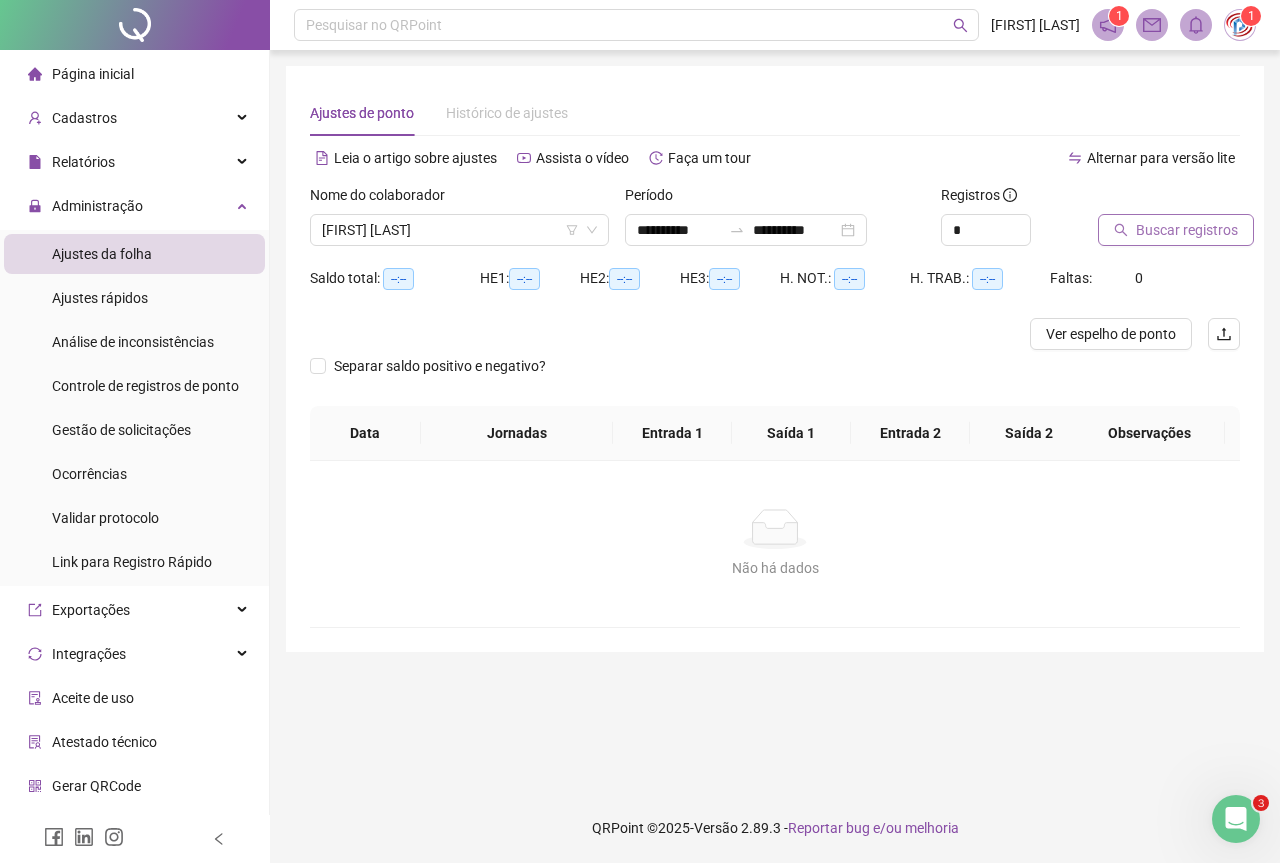 click on "Buscar registros" at bounding box center (1176, 230) 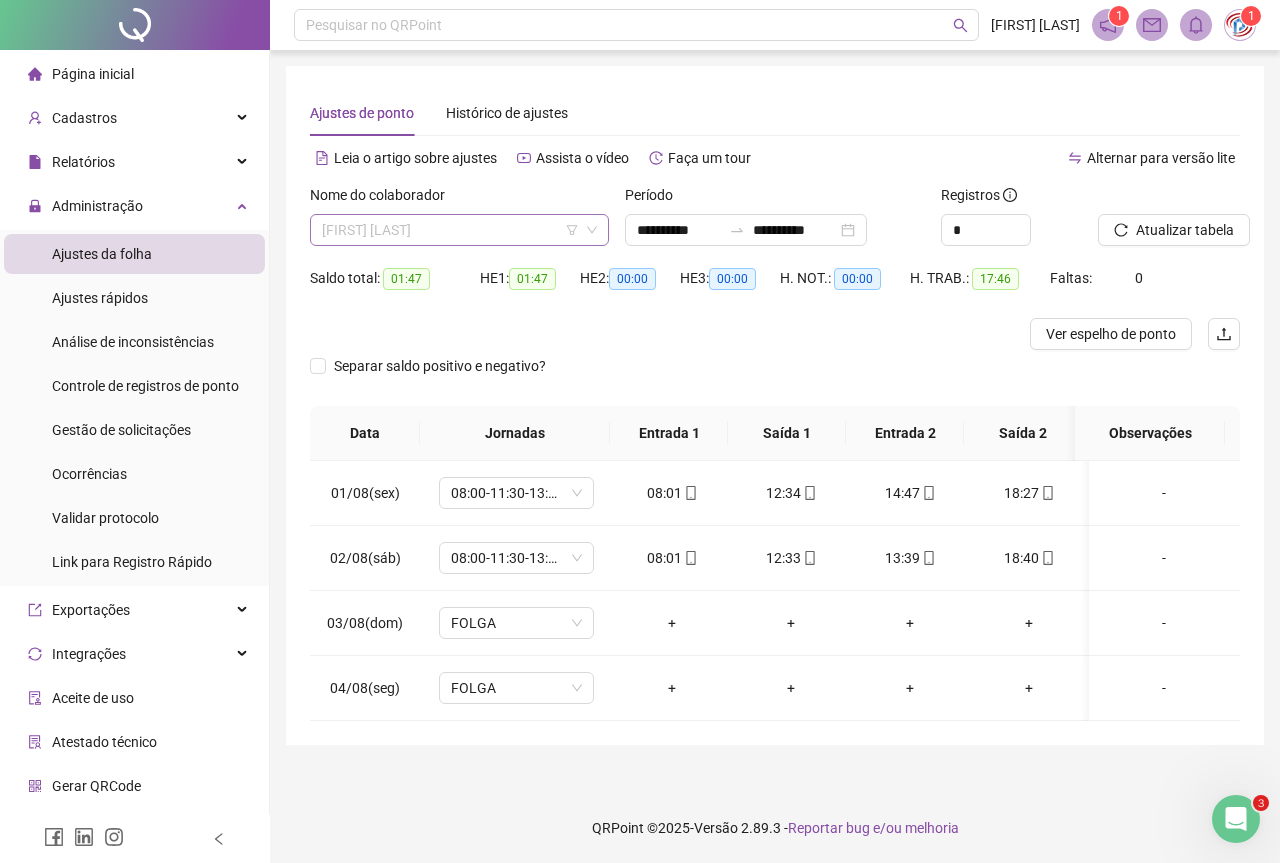 click on "[FIRST] [LAST]" at bounding box center (459, 230) 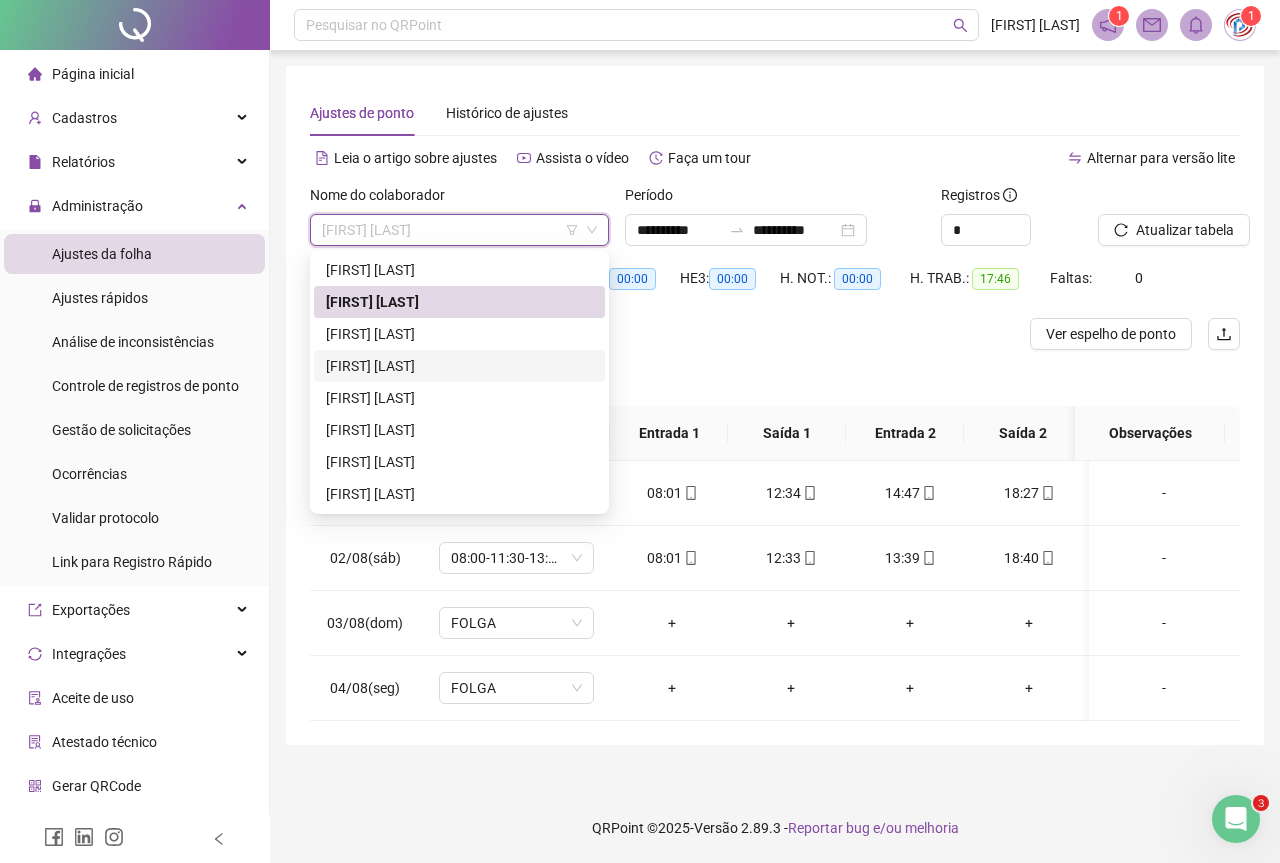 click on "[FIRST] [LAST]" at bounding box center (459, 366) 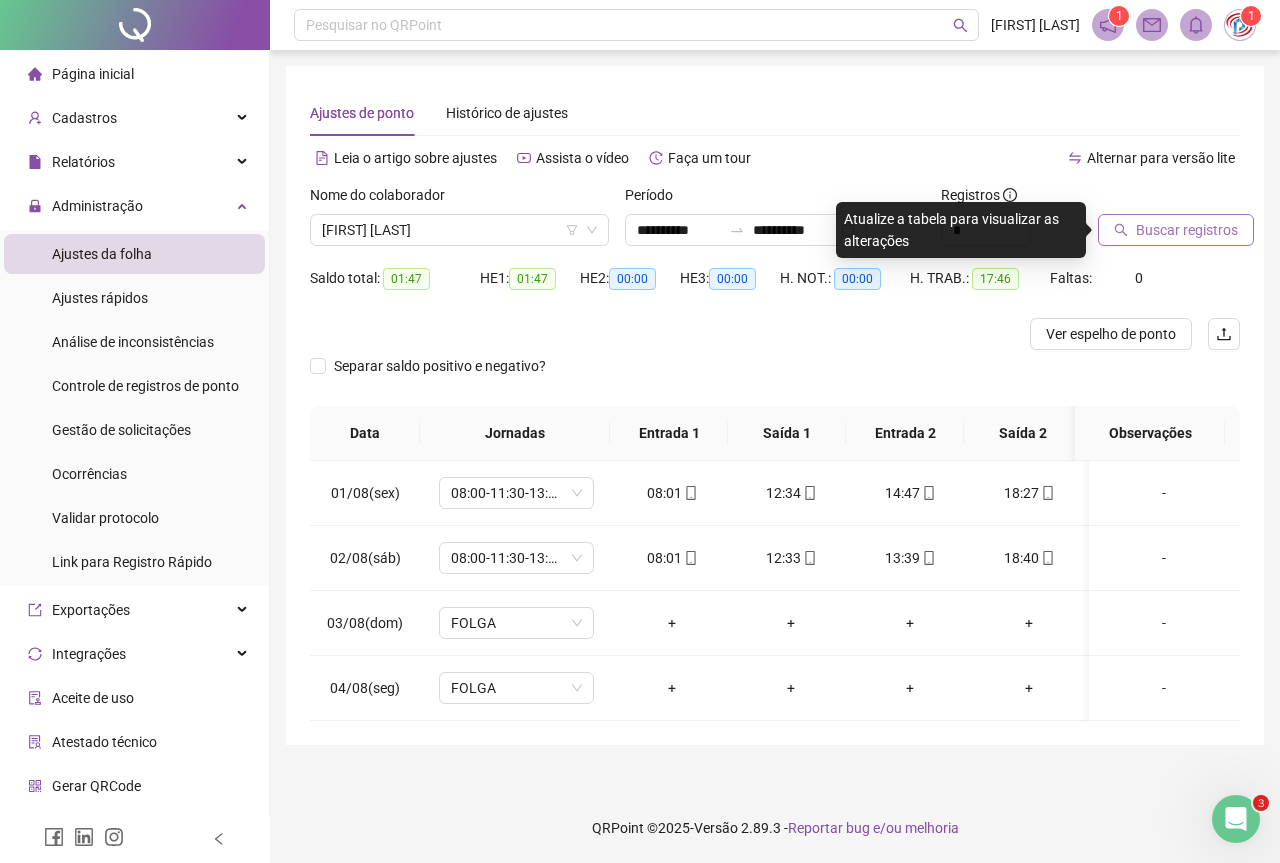 click on "Buscar registros" at bounding box center [1187, 230] 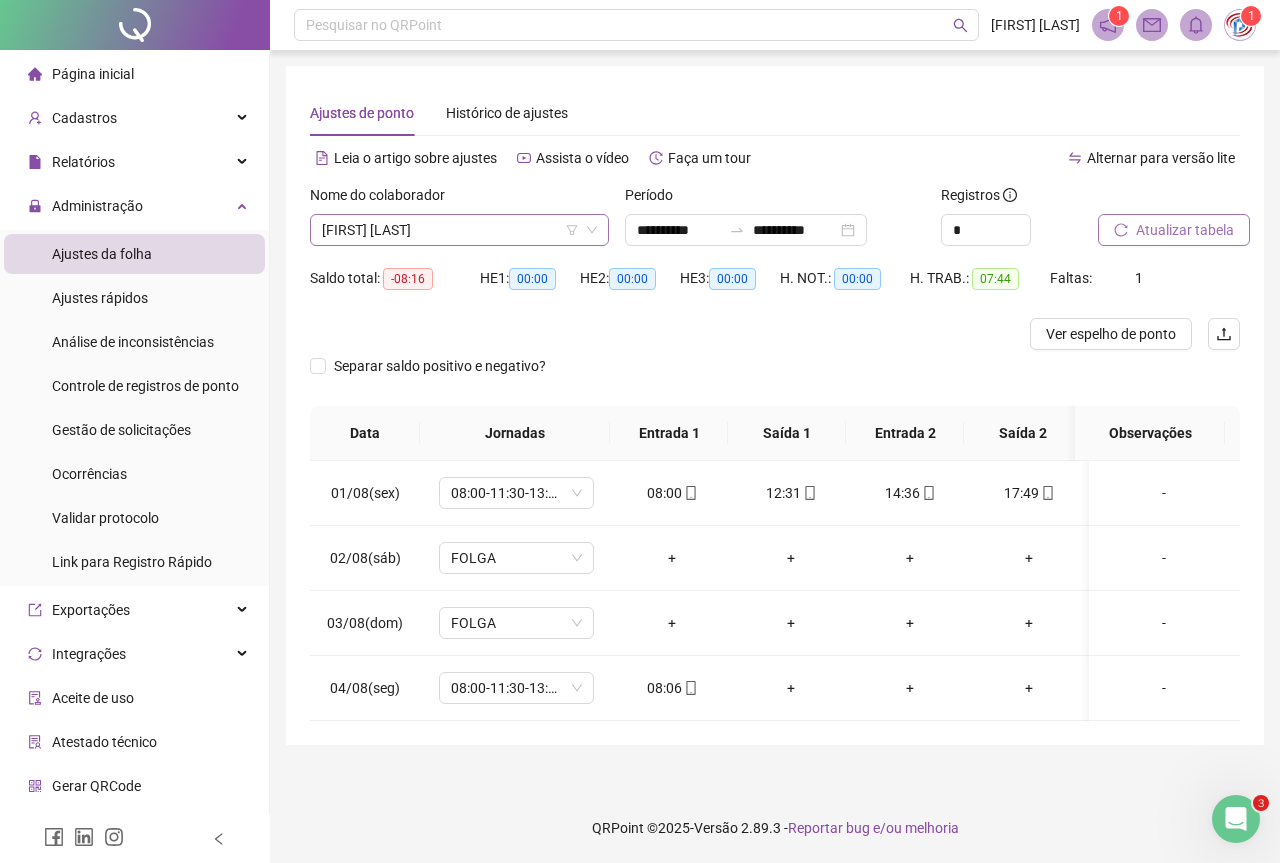 click on "[FIRST] [LAST]" at bounding box center [459, 230] 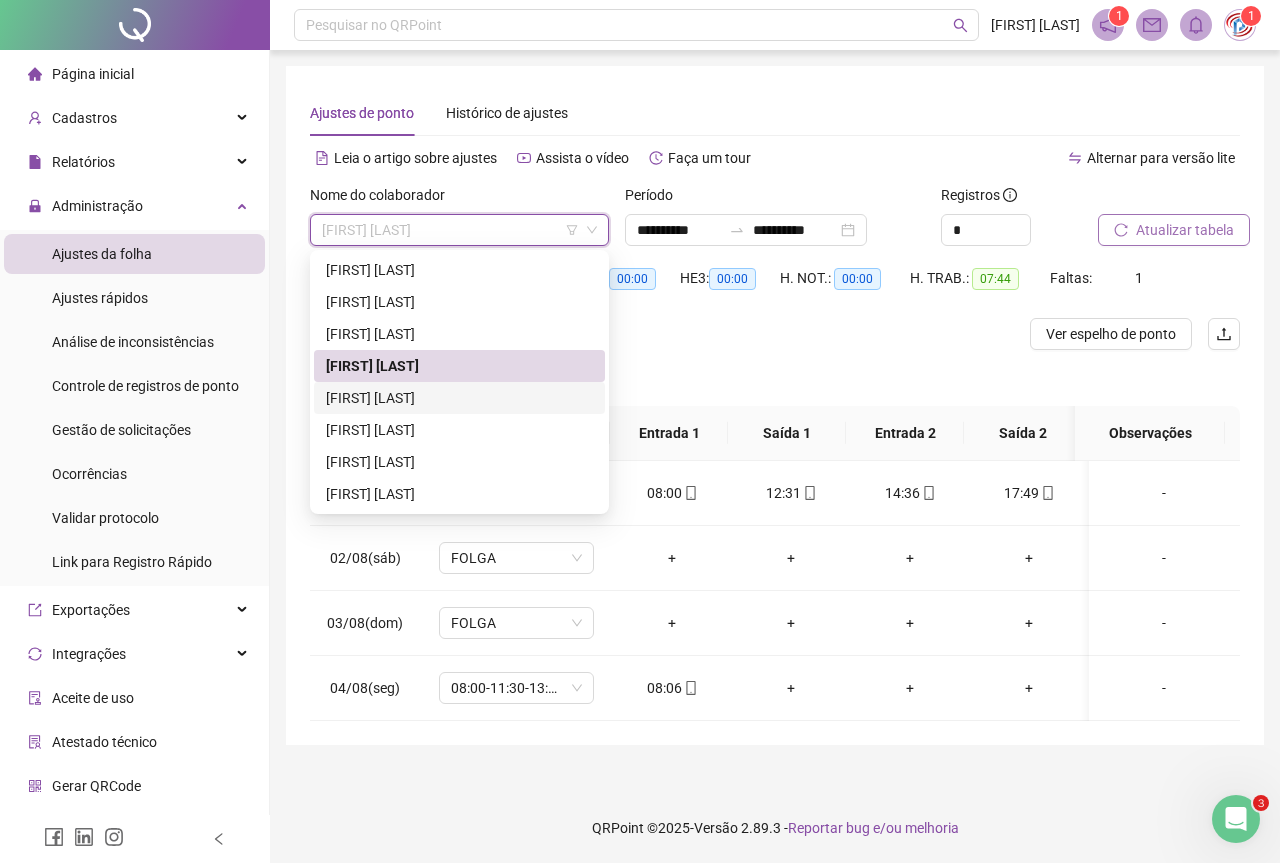 click on "[FIRST] [LAST]" at bounding box center (459, 398) 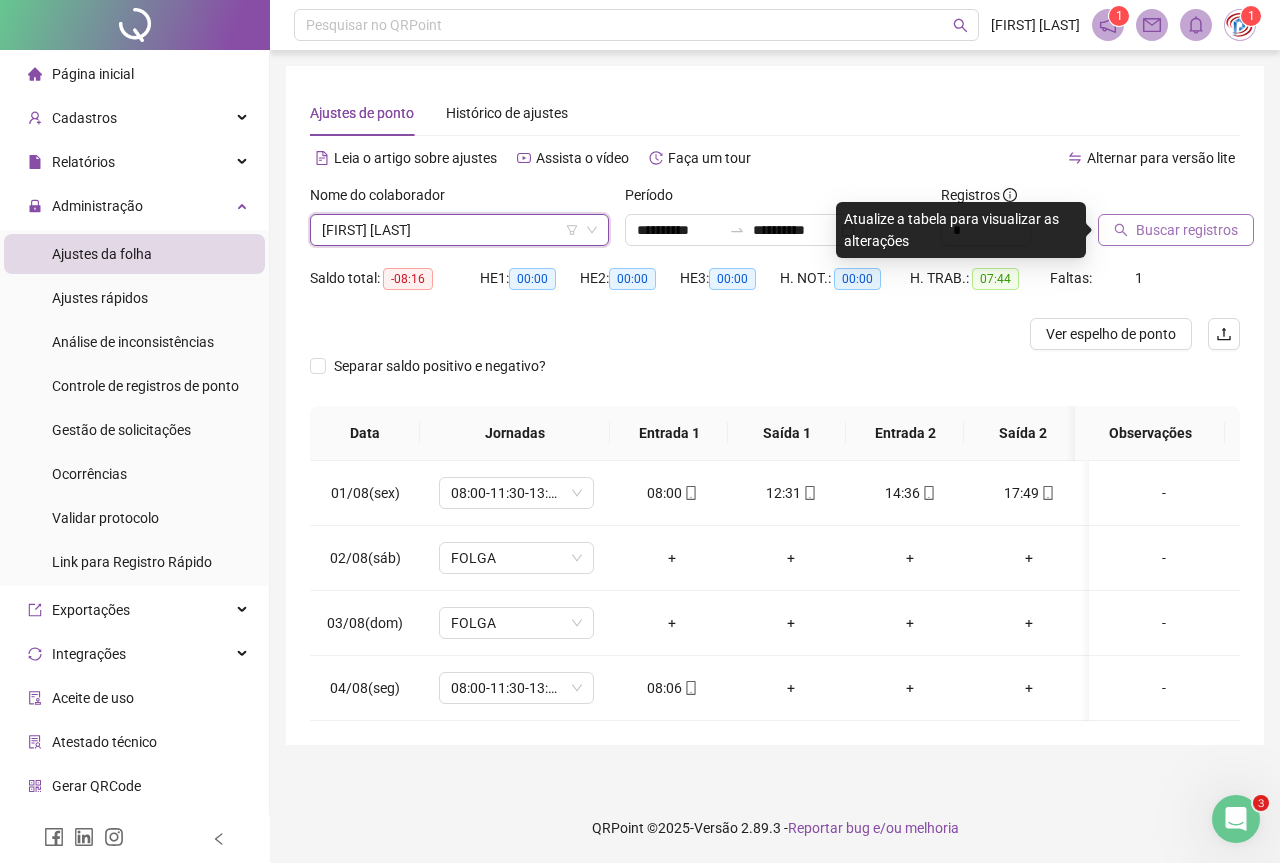 click on "Buscar registros" at bounding box center [1187, 230] 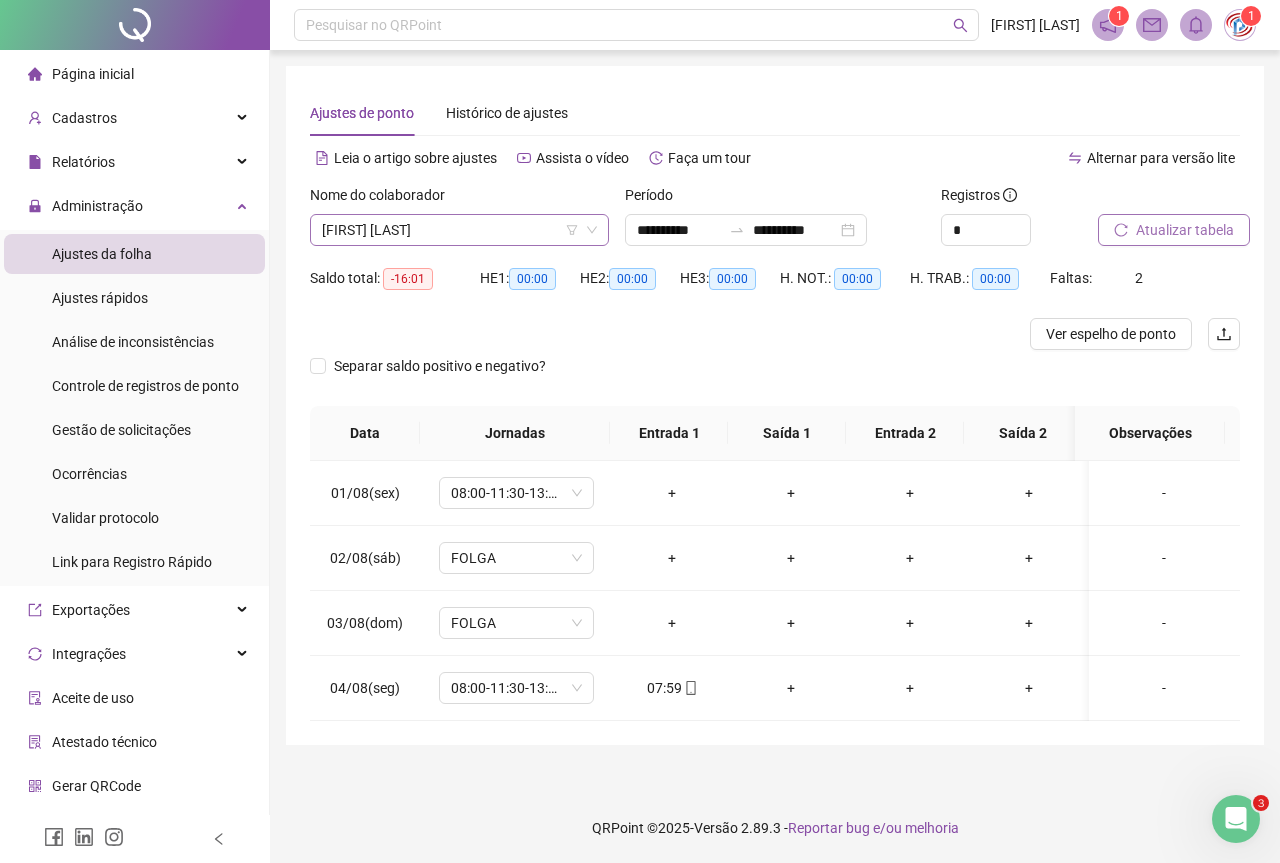 click on "[FIRST] [LAST]" at bounding box center (459, 230) 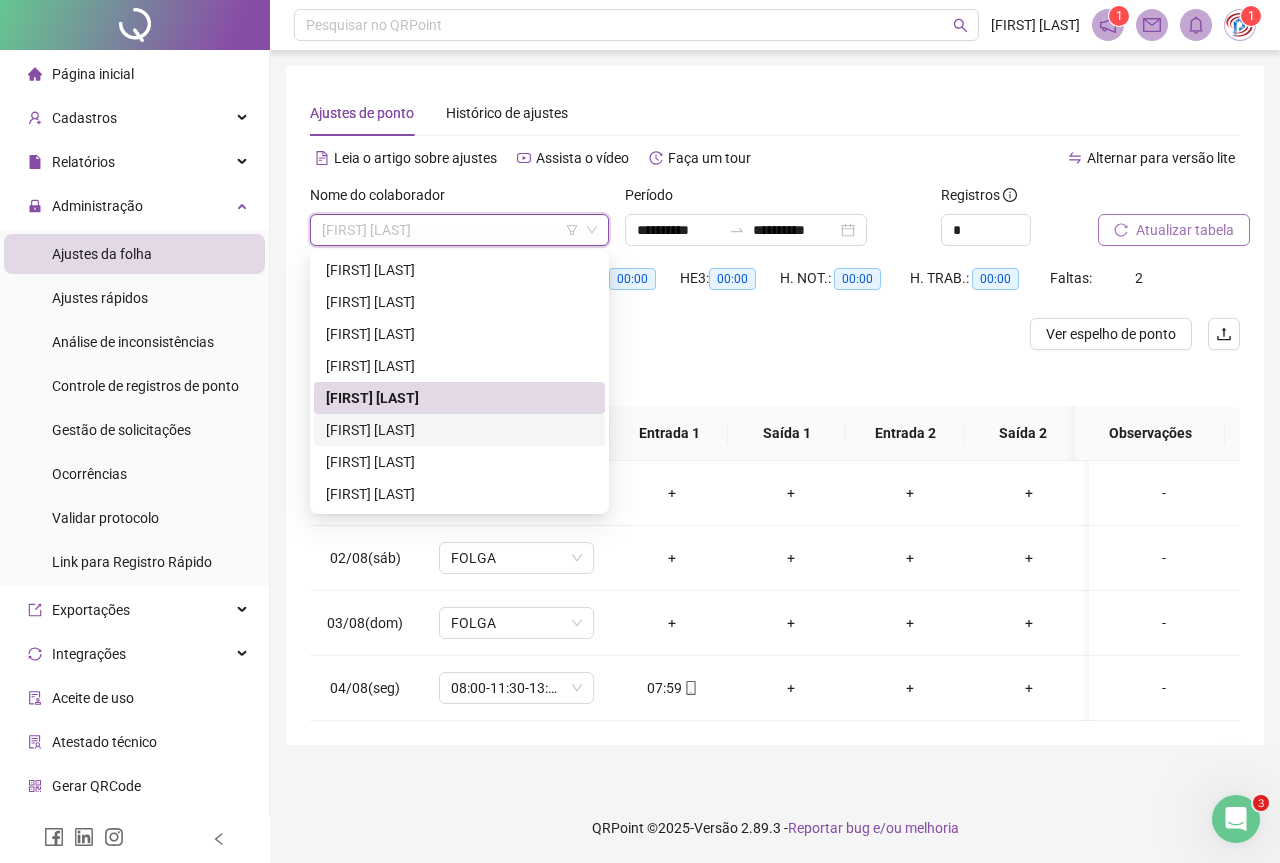 click on "[FIRST] [LAST]" at bounding box center (459, 430) 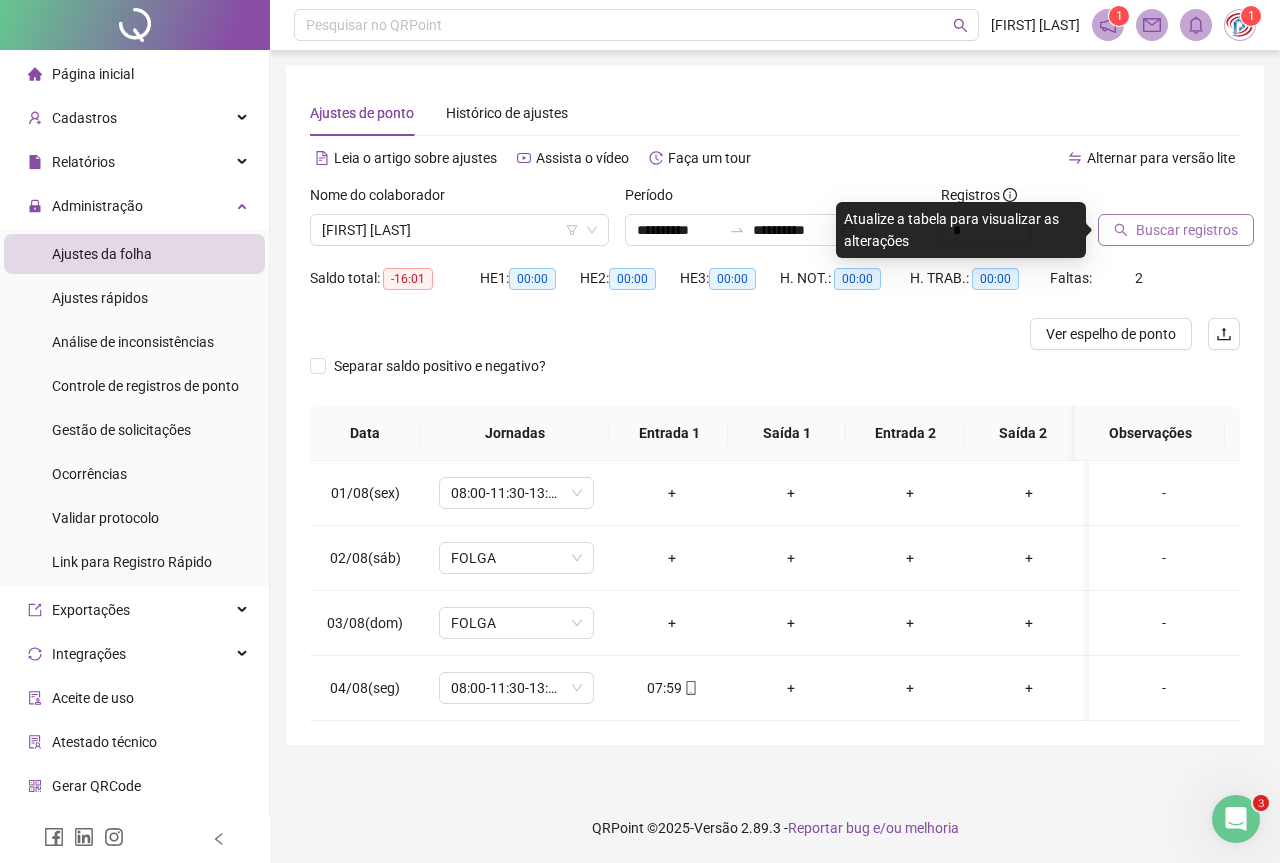 click on "Buscar registros" at bounding box center [1187, 230] 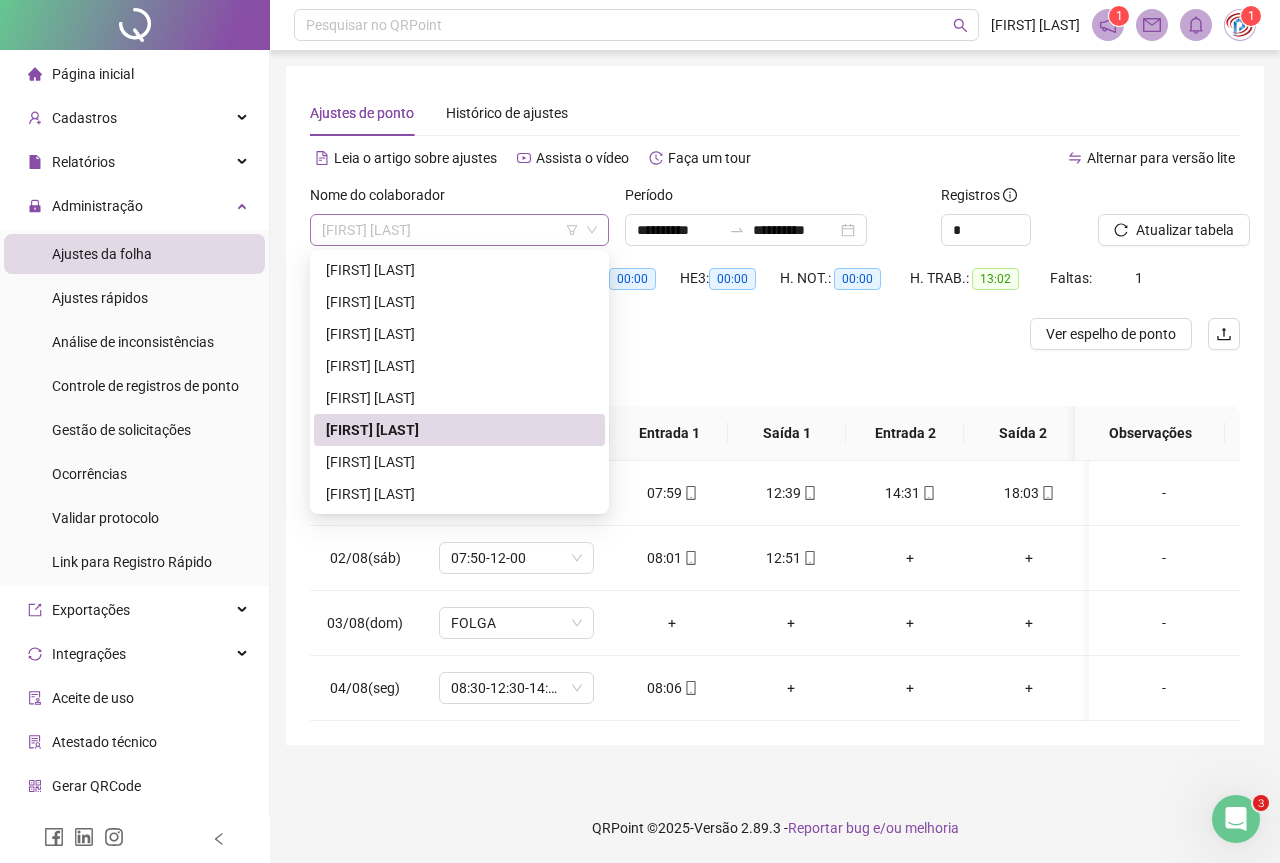 click on "[FIRST] [LAST]" at bounding box center [459, 230] 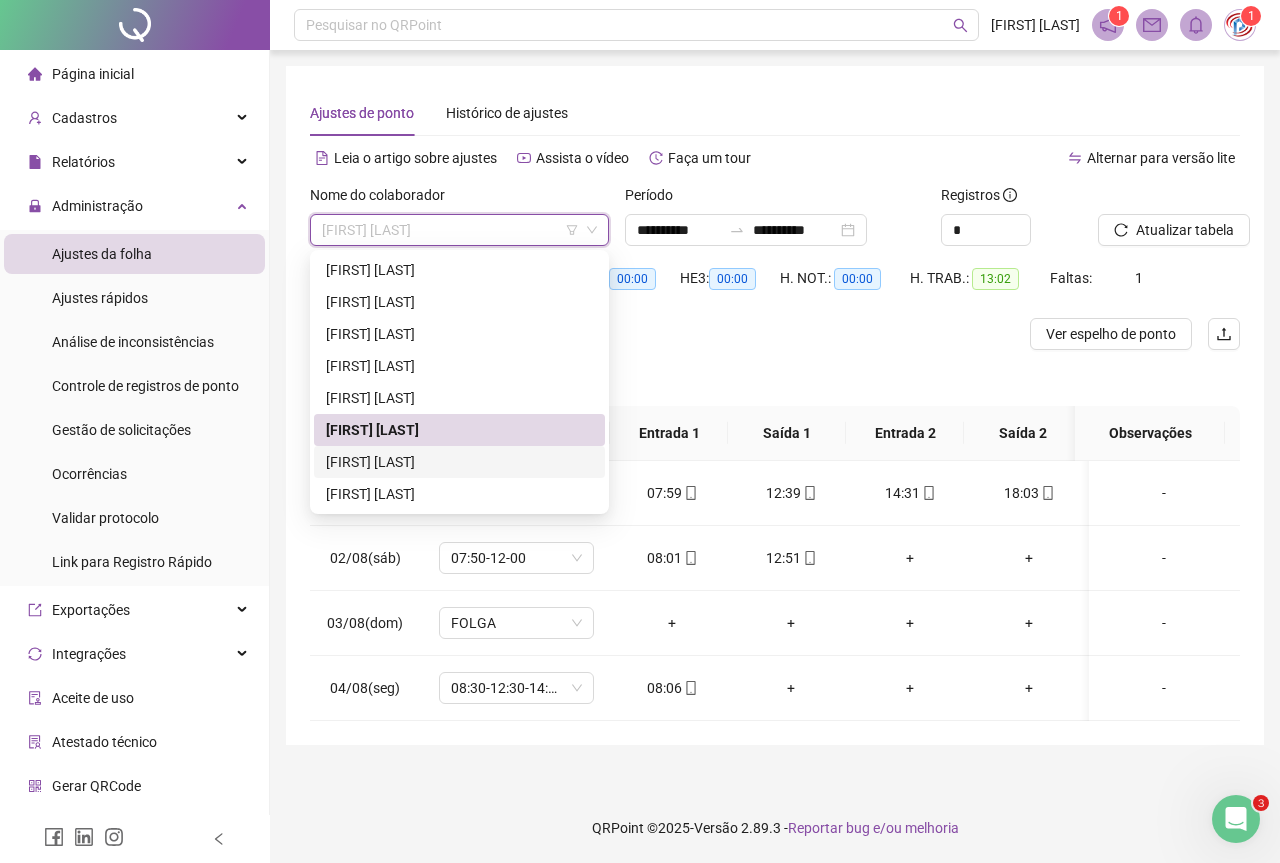 click on "[FIRST] [LAST]" at bounding box center [459, 462] 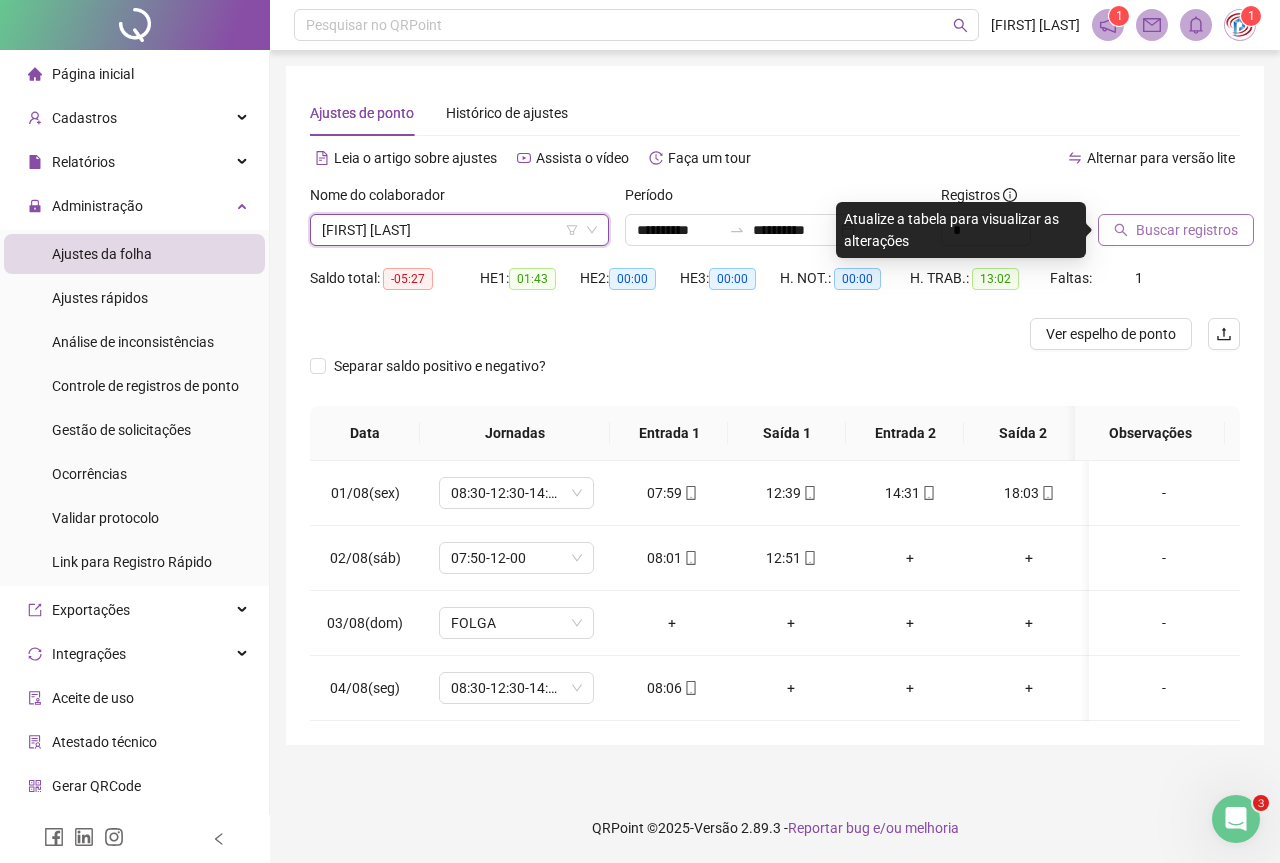 click on "Buscar registros" at bounding box center [1187, 230] 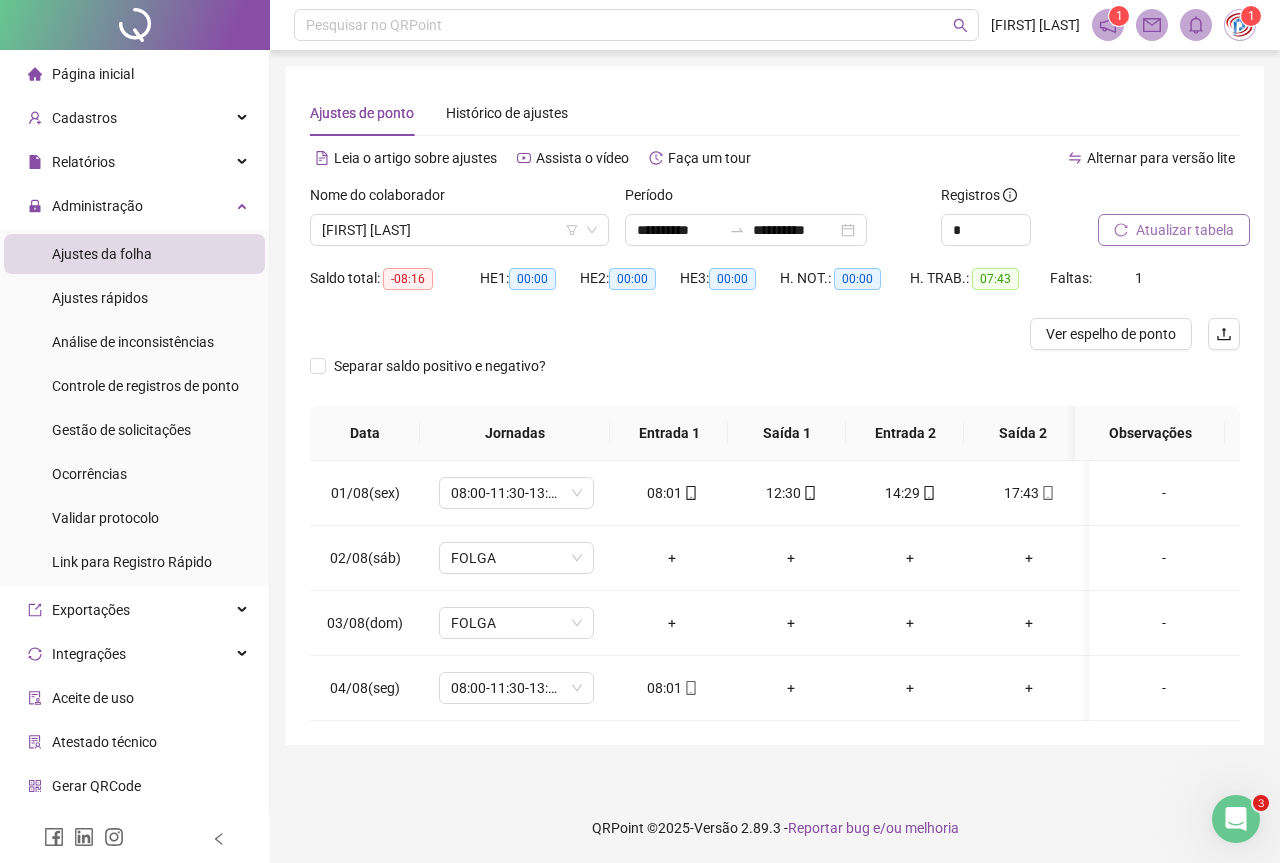 click on "HE 2:   00:00" at bounding box center (630, 290) 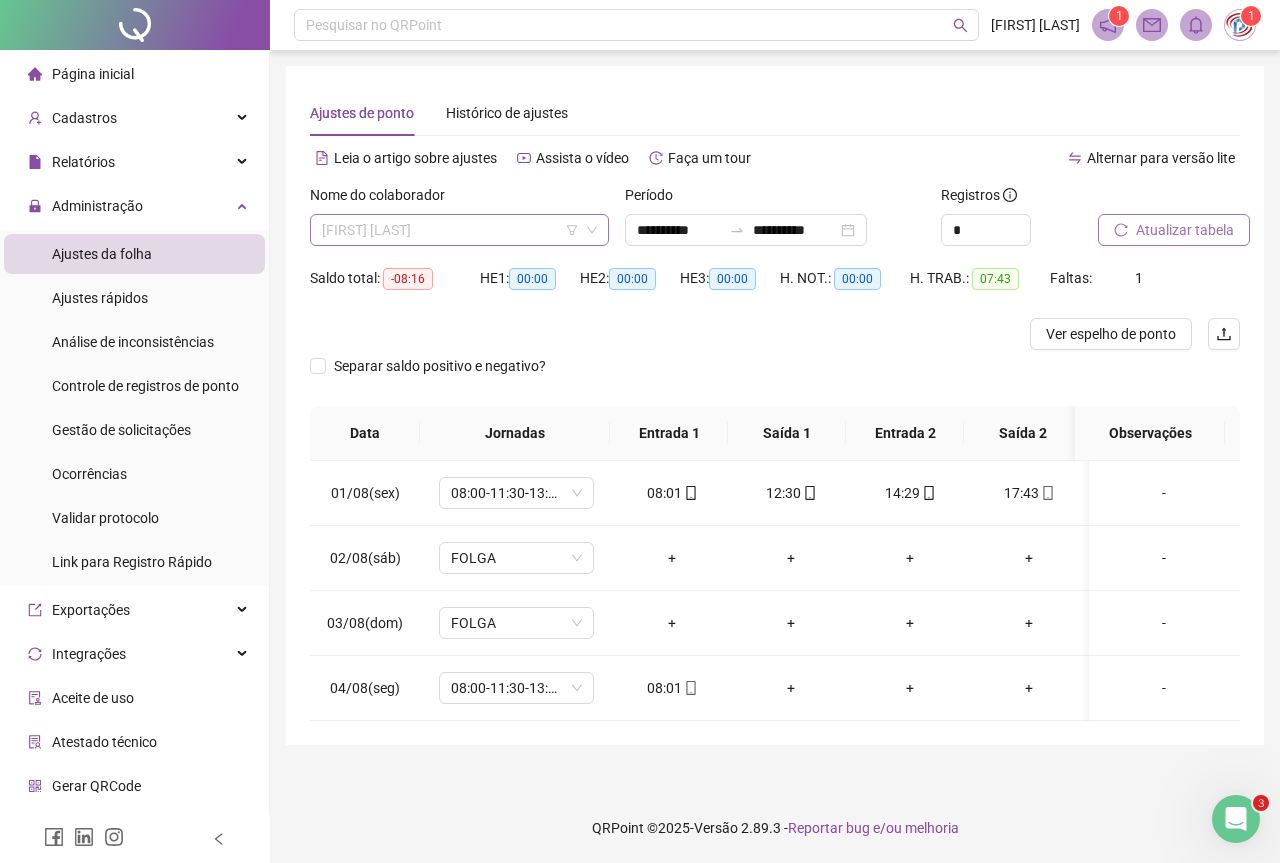 click on "[FIRST] [LAST]" at bounding box center (459, 230) 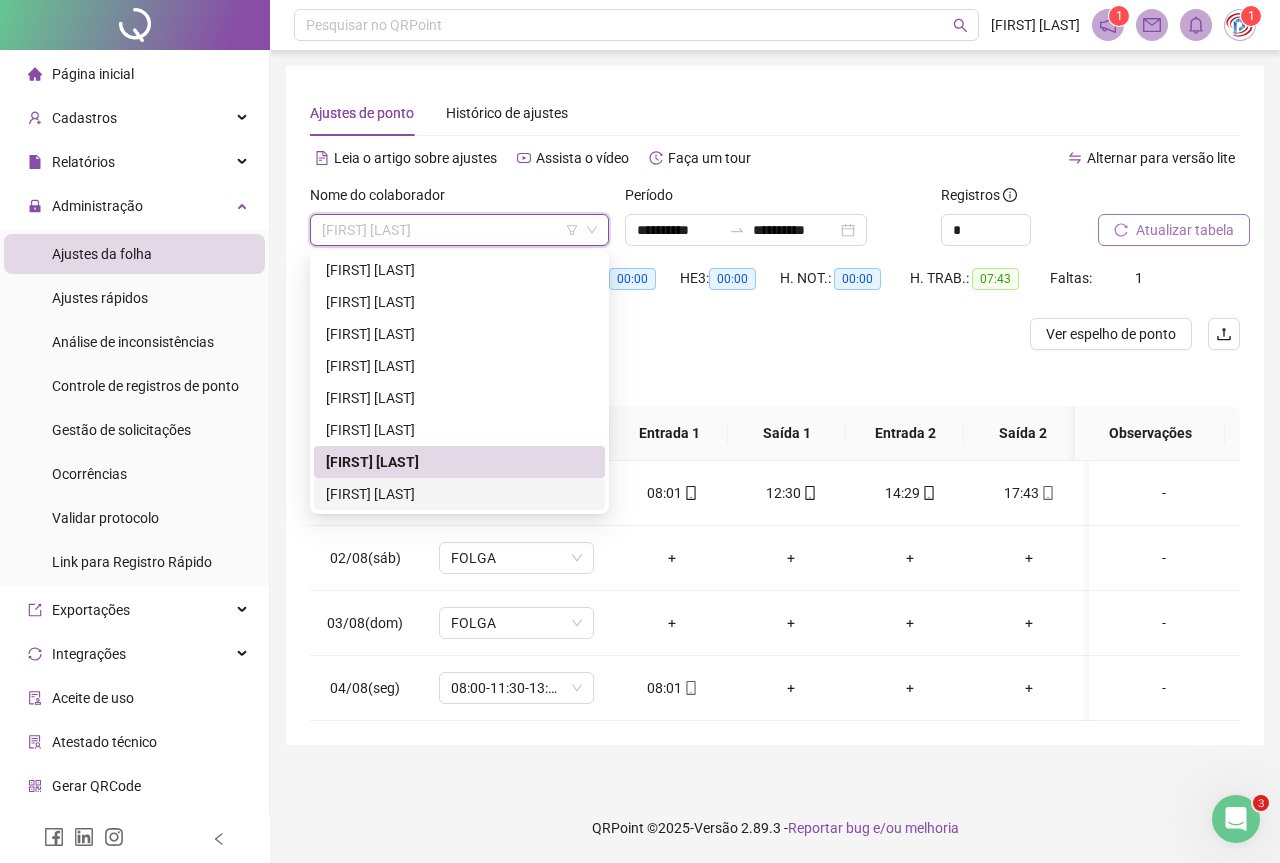 click on "[FIRST] [LAST]" at bounding box center [459, 494] 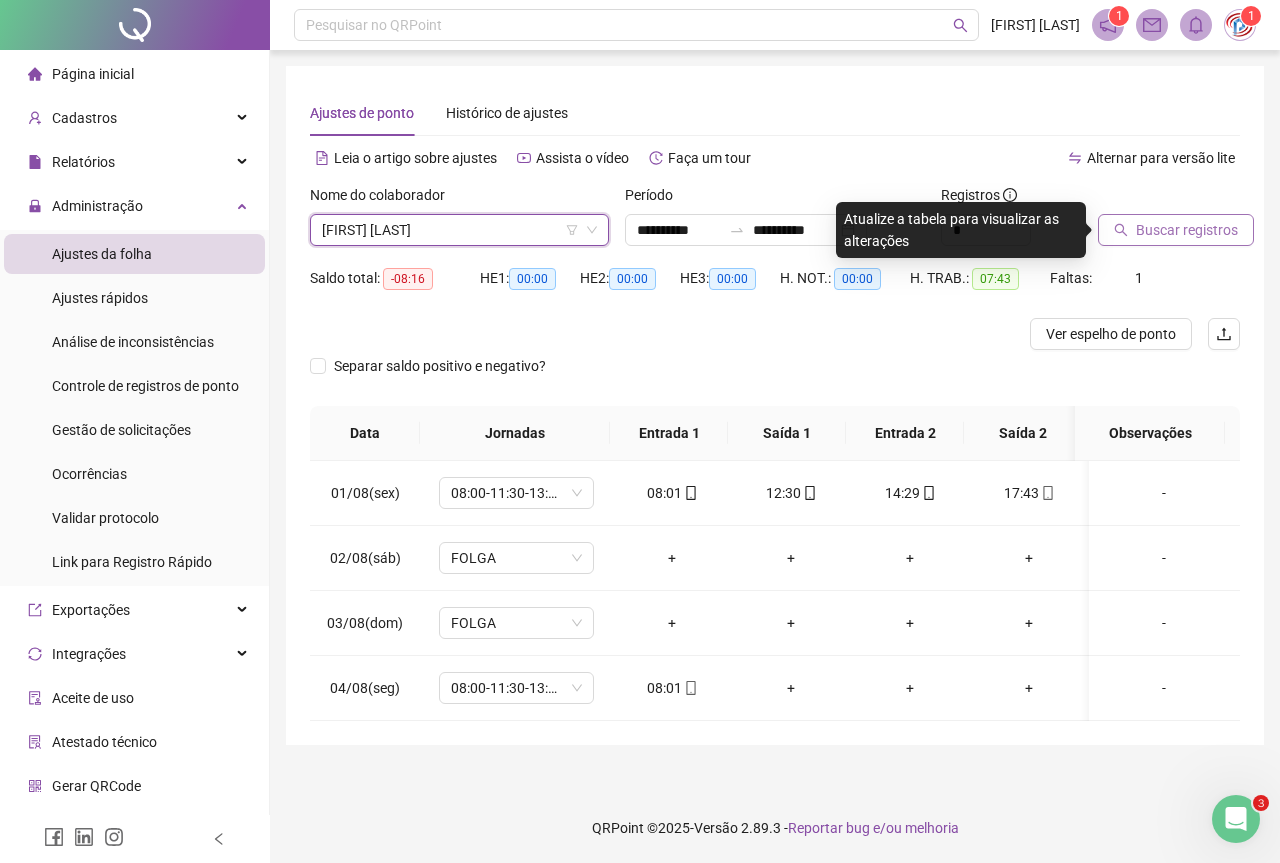 click on "Buscar registros" at bounding box center (1187, 230) 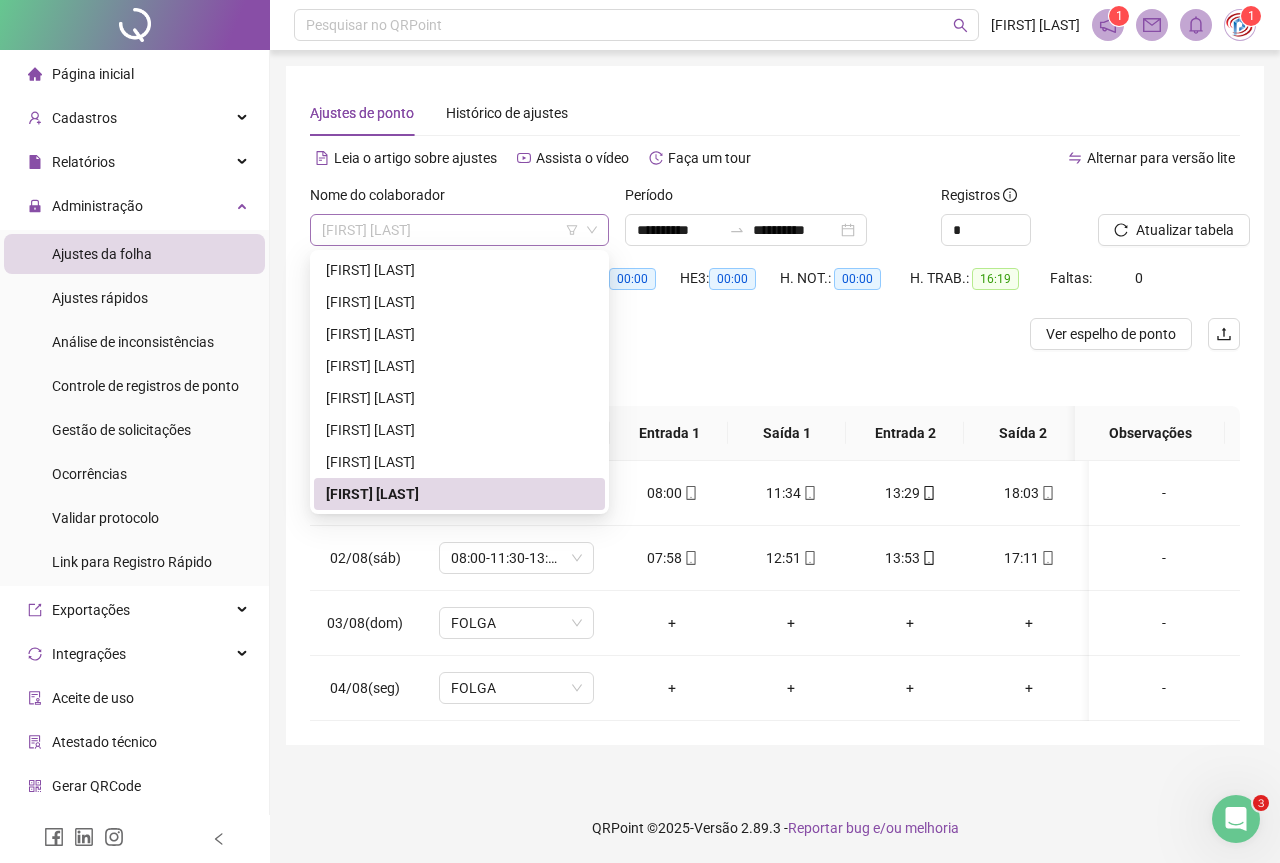 click on "[FIRST] [LAST]" at bounding box center (459, 230) 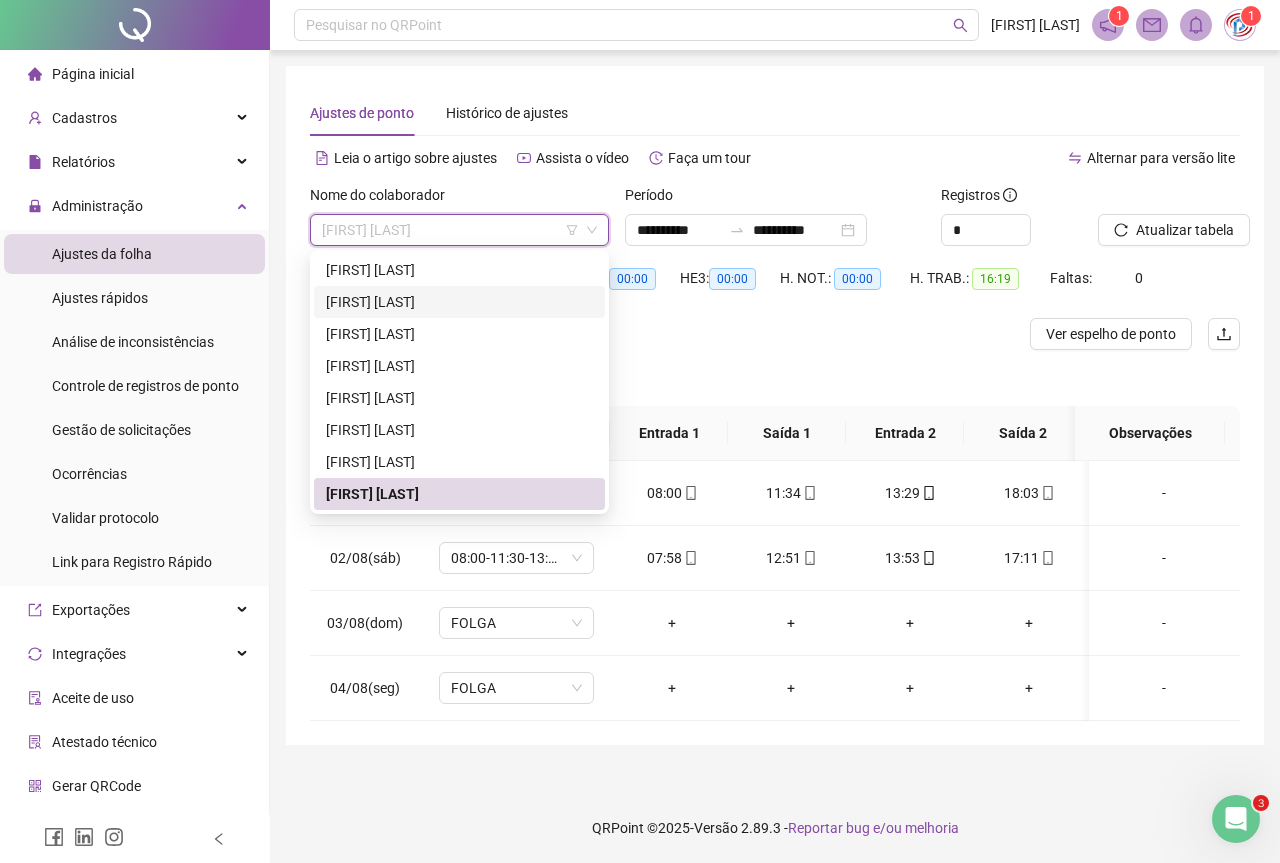 click on "[FIRST] [LAST]" at bounding box center (459, 302) 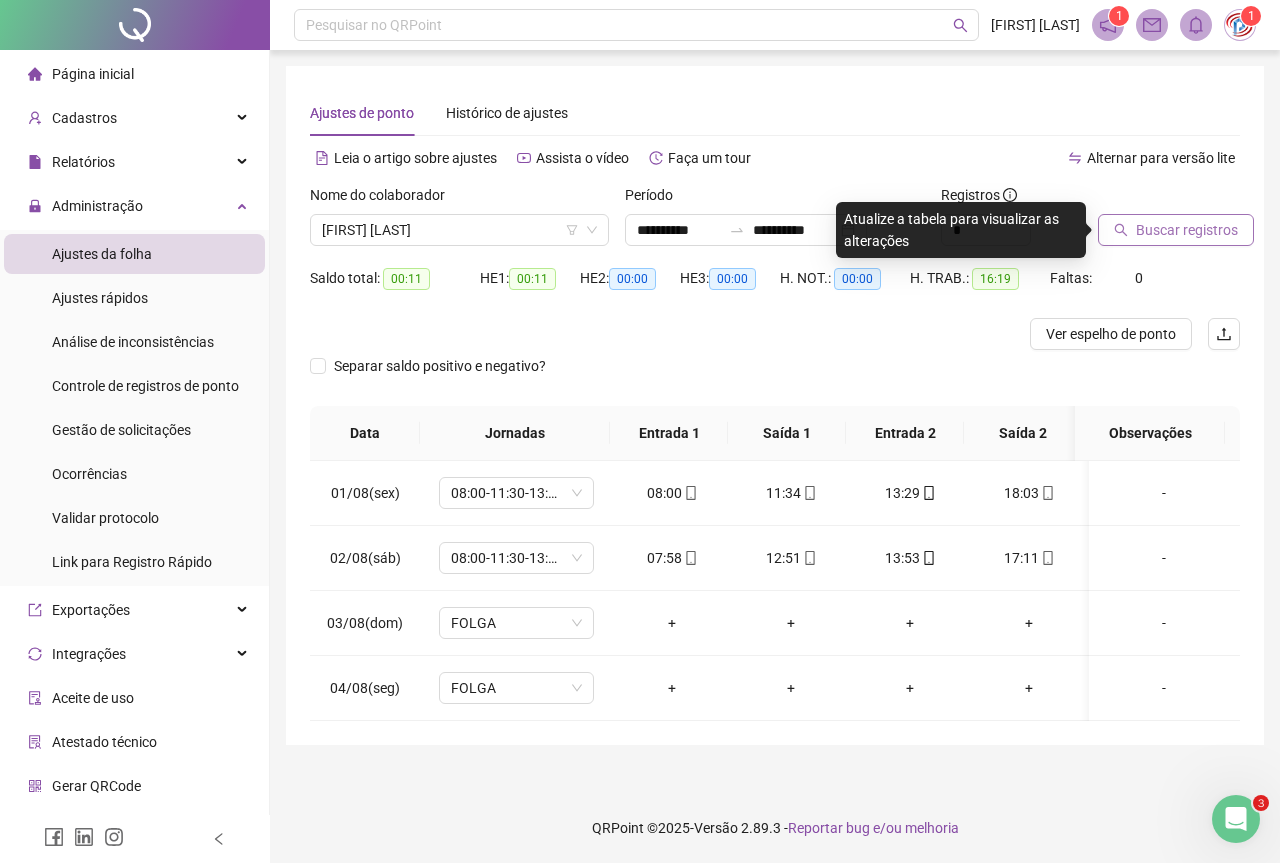 click 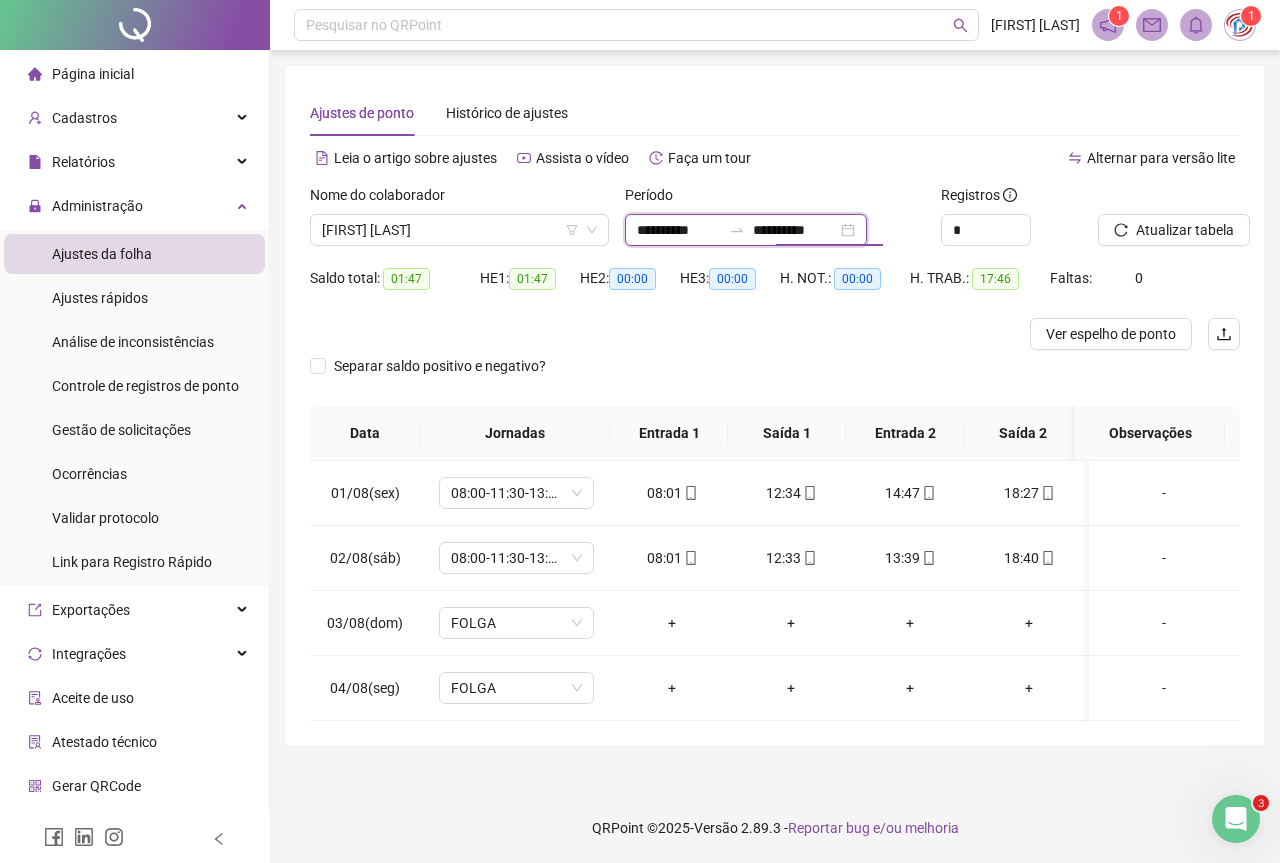 click on "**********" at bounding box center (795, 230) 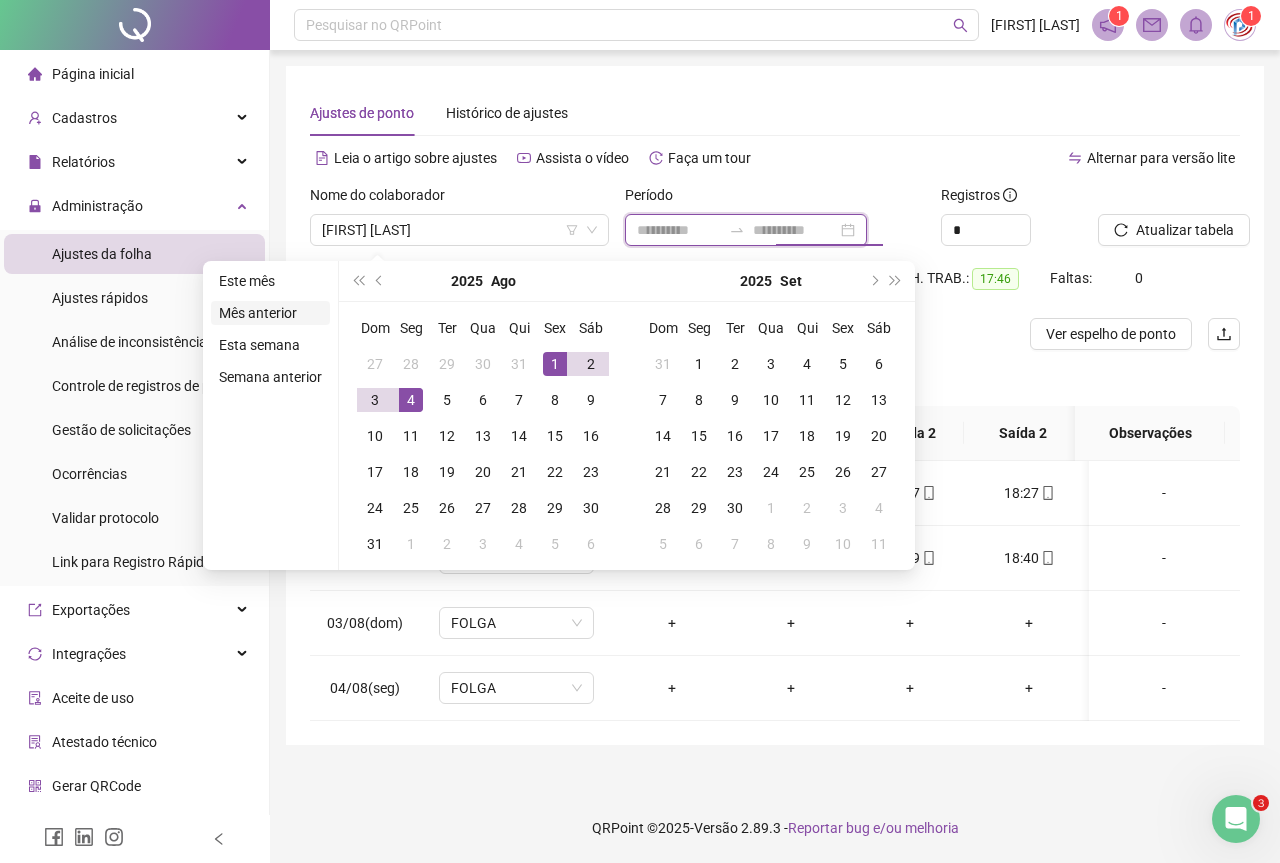 type on "**********" 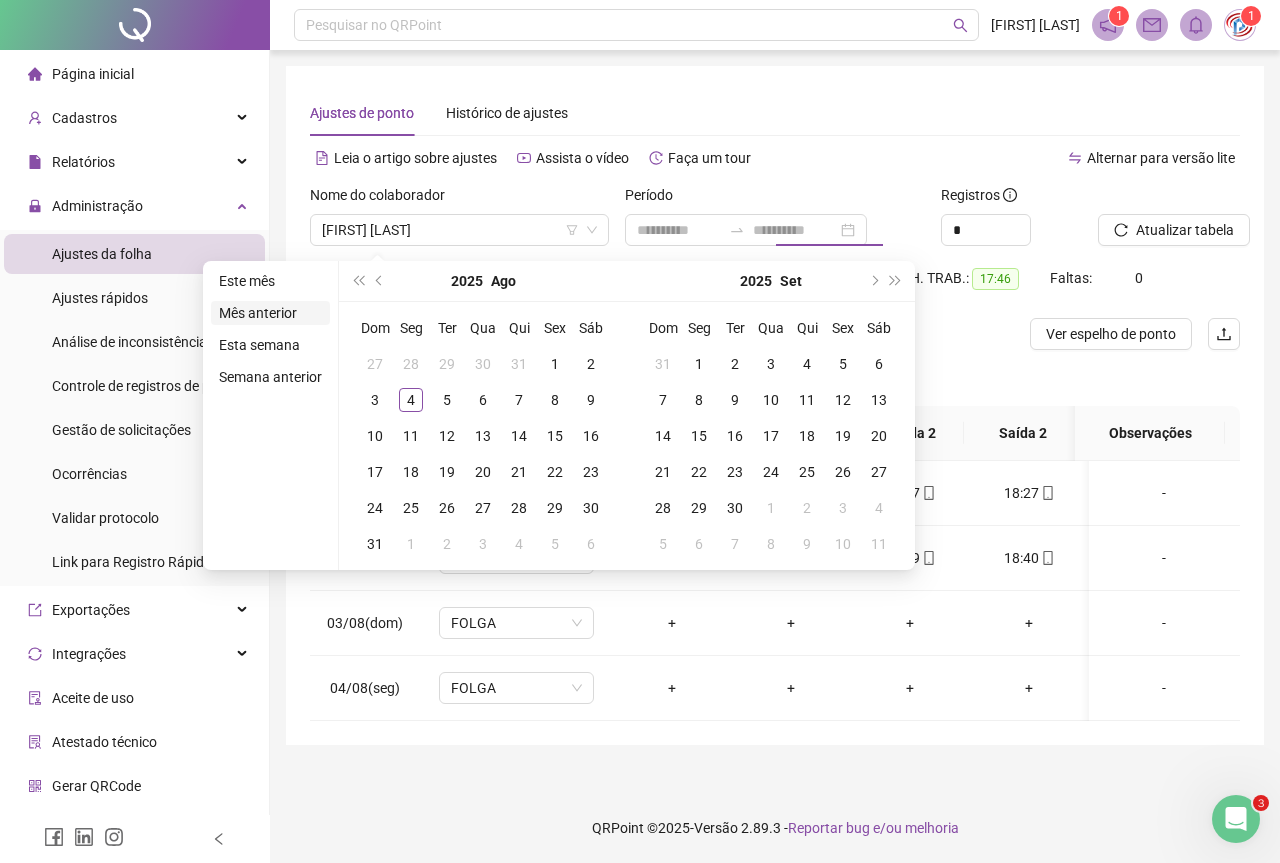 click on "Mês anterior" at bounding box center (270, 313) 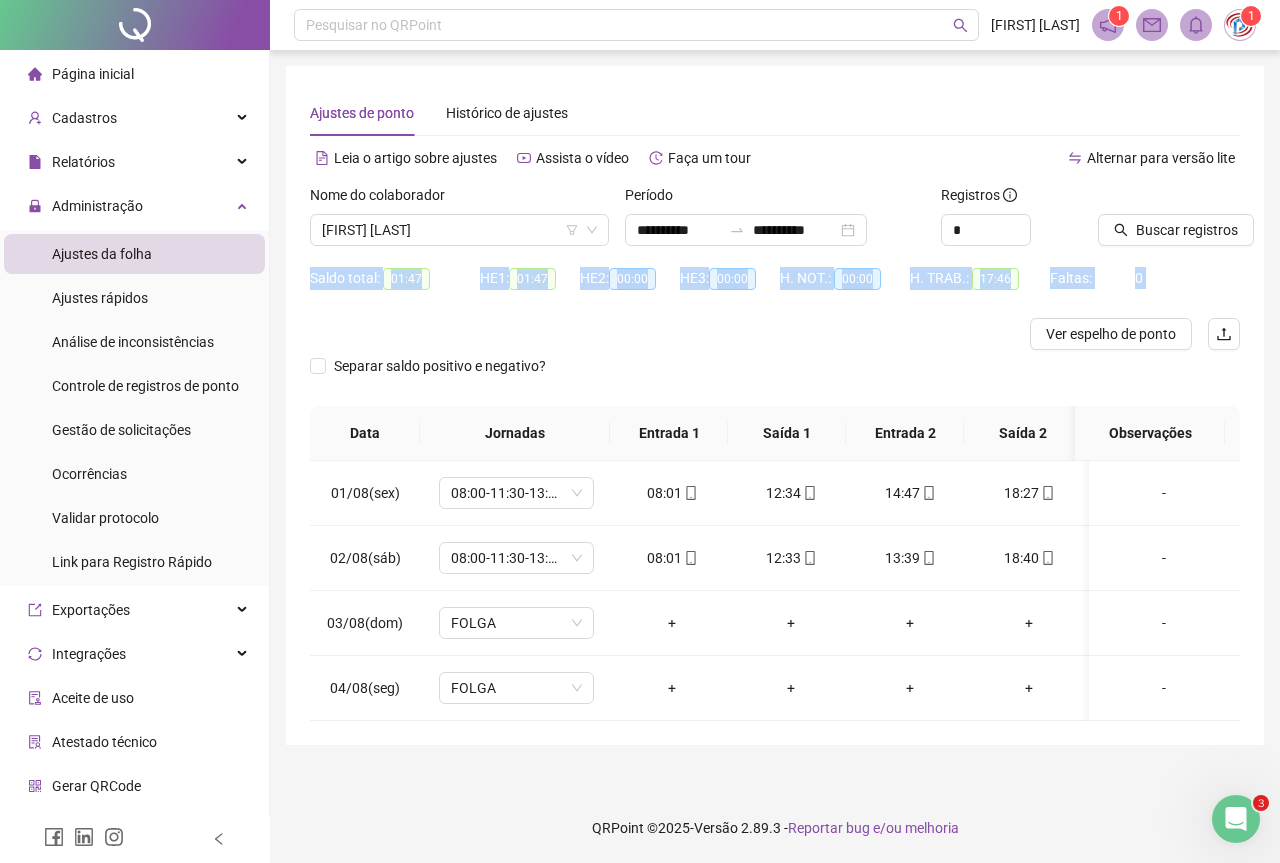 drag, startPoint x: 1279, startPoint y: 250, endPoint x: 1279, endPoint y: 328, distance: 78 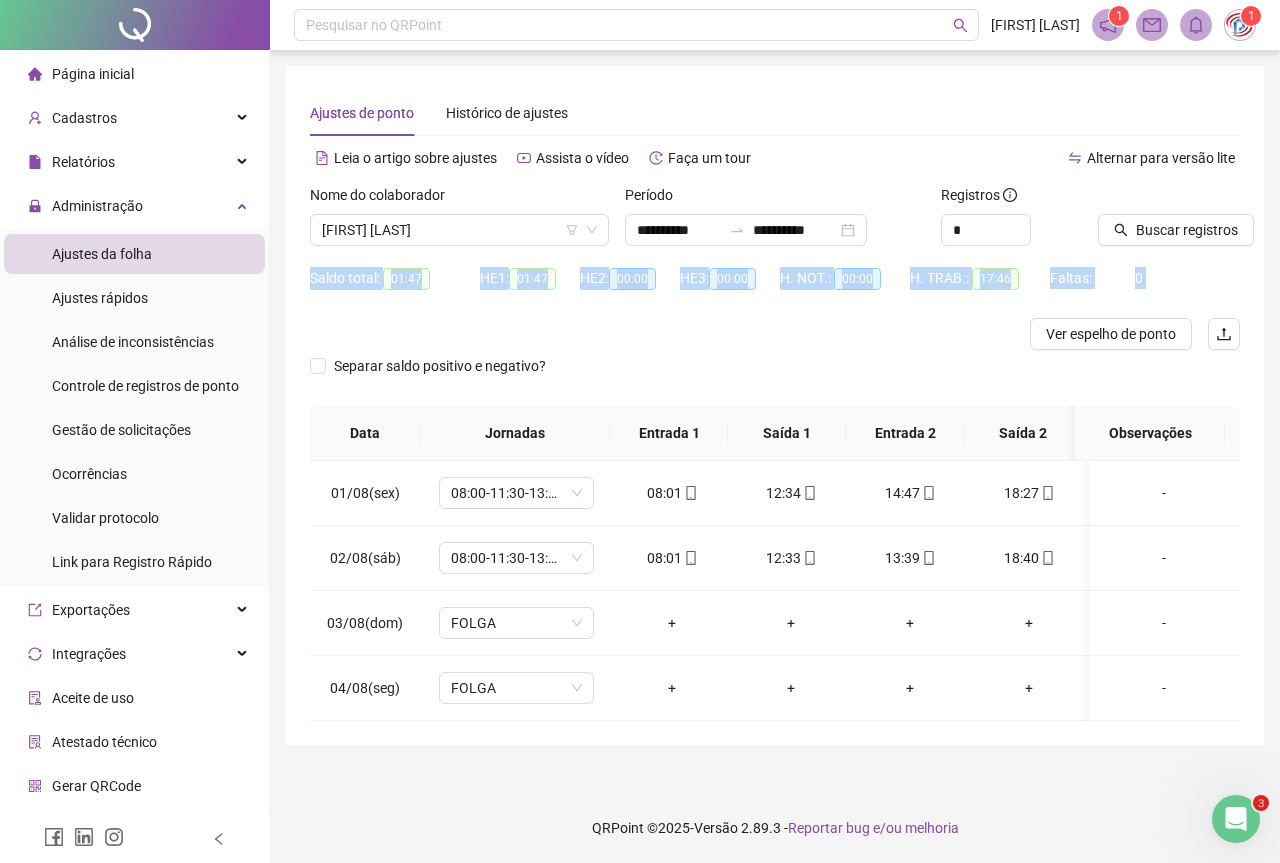 click on "Saldo total:   01:47 HE 1:   01:47 HE 2:   00:00 HE 3:   00:00 H. NOT.:   00:00 H. TRAB.:   17:46 Faltas:   0" at bounding box center (775, 290) 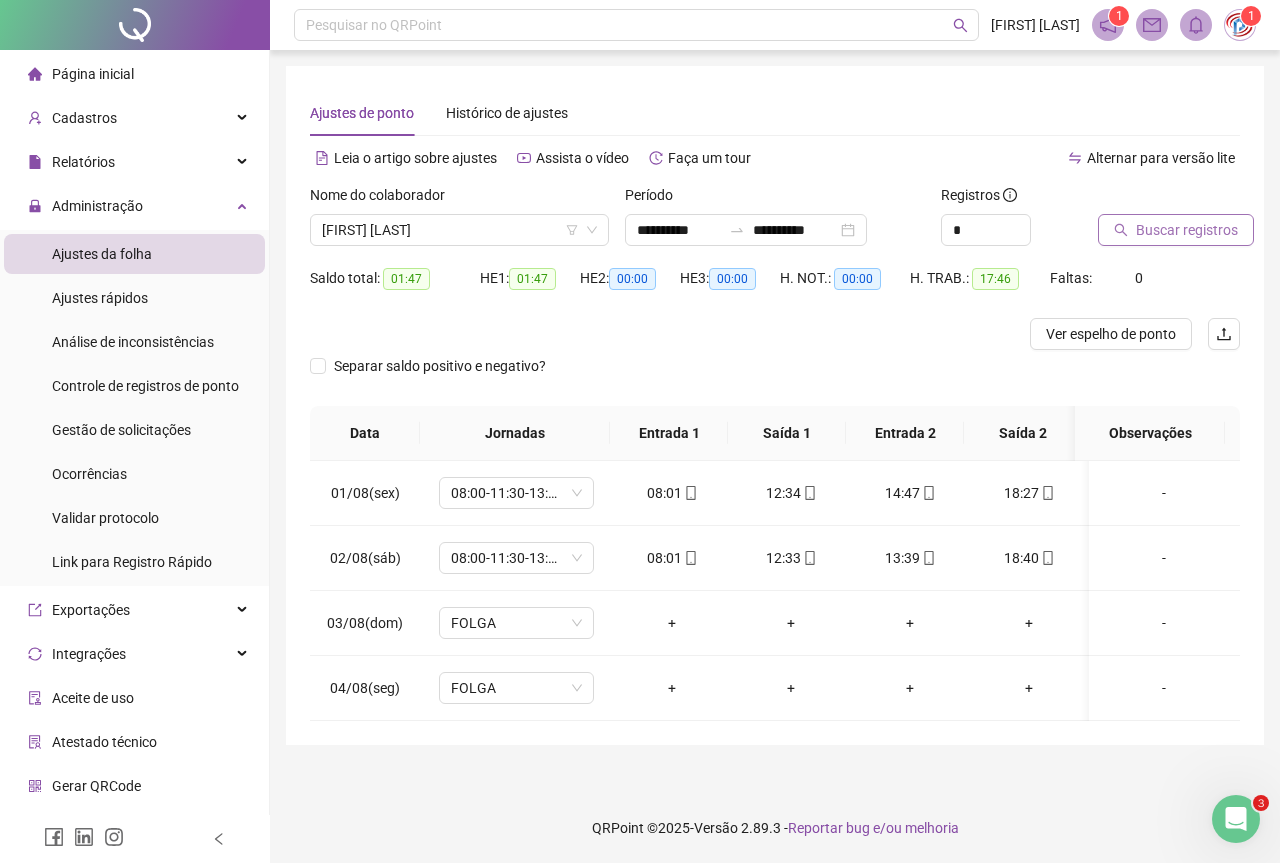 click on "Buscar registros" at bounding box center [1187, 230] 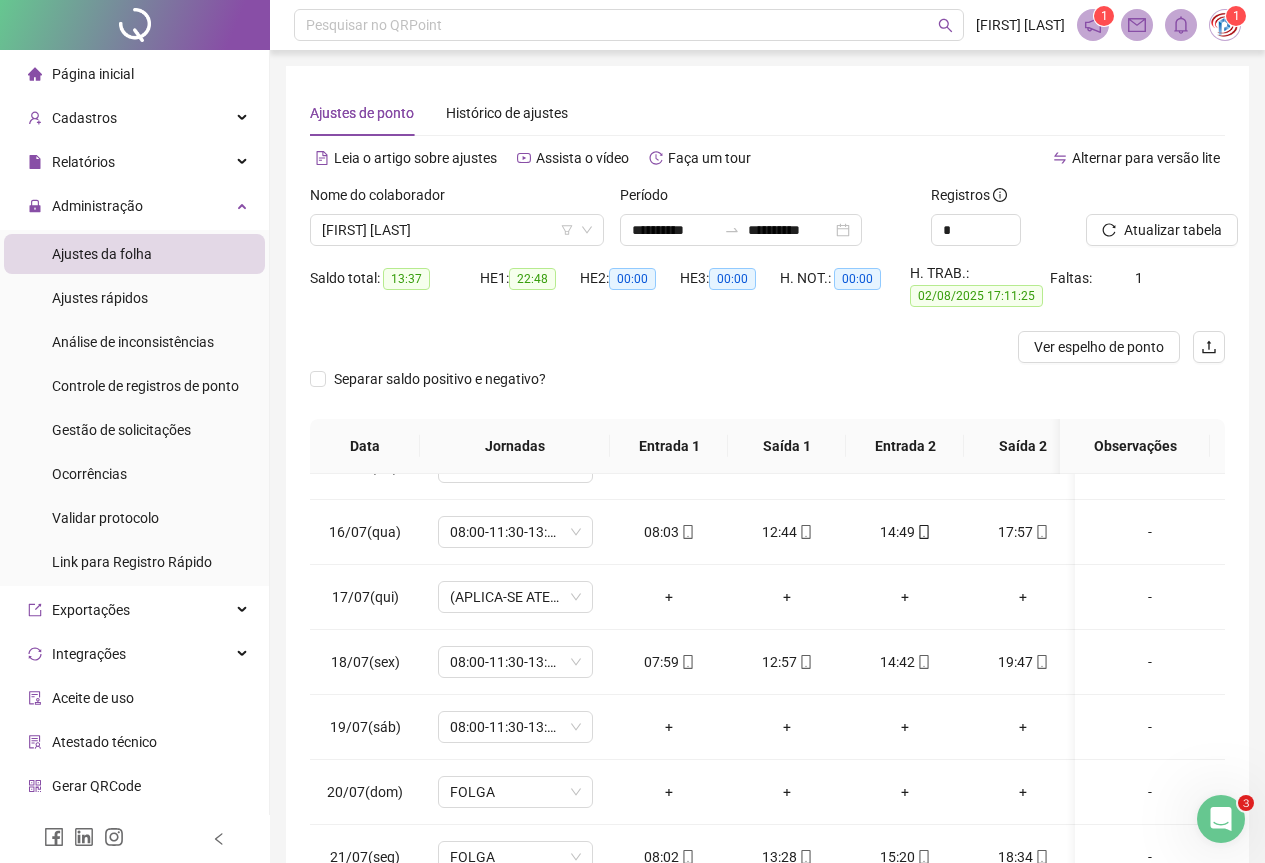 scroll, scrollTop: 954, scrollLeft: 0, axis: vertical 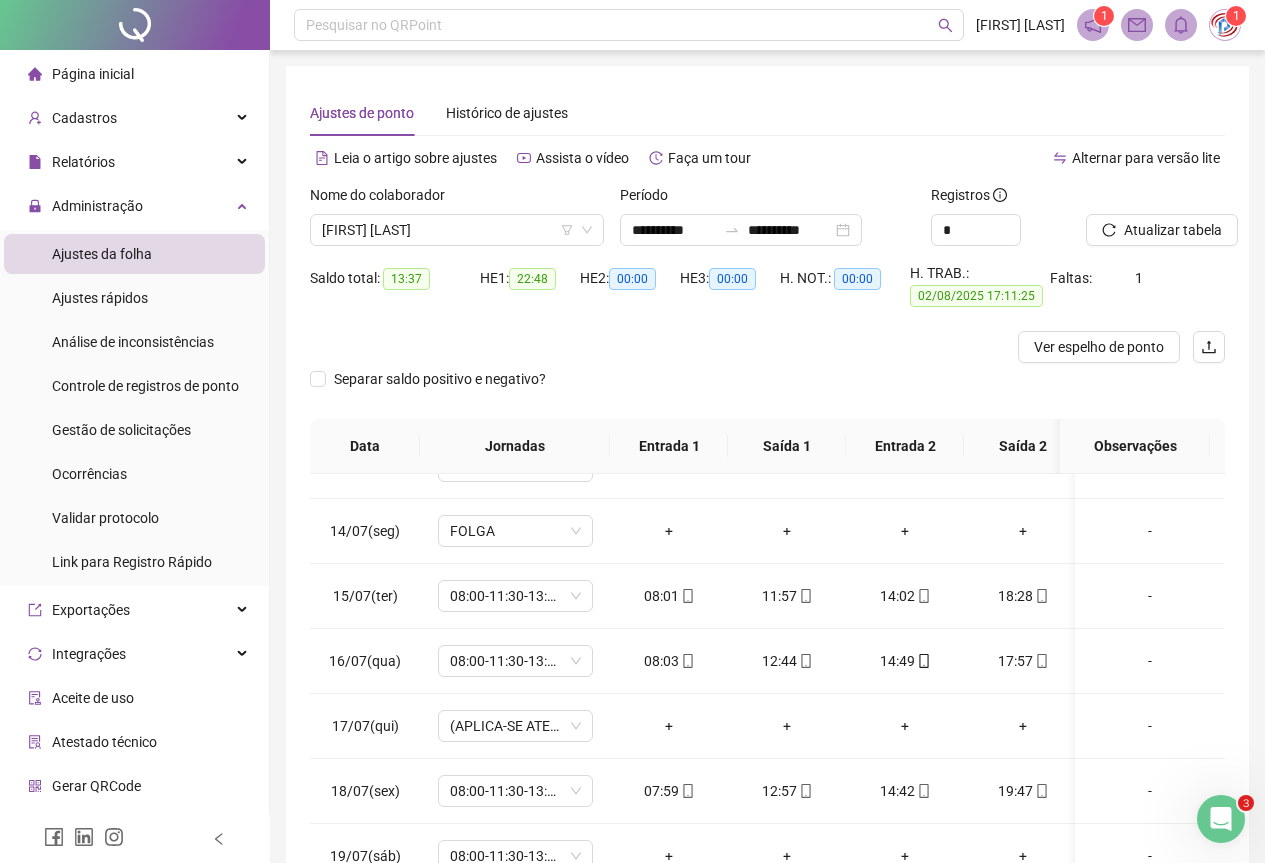 click on "Nome do colaborador" at bounding box center [457, 199] 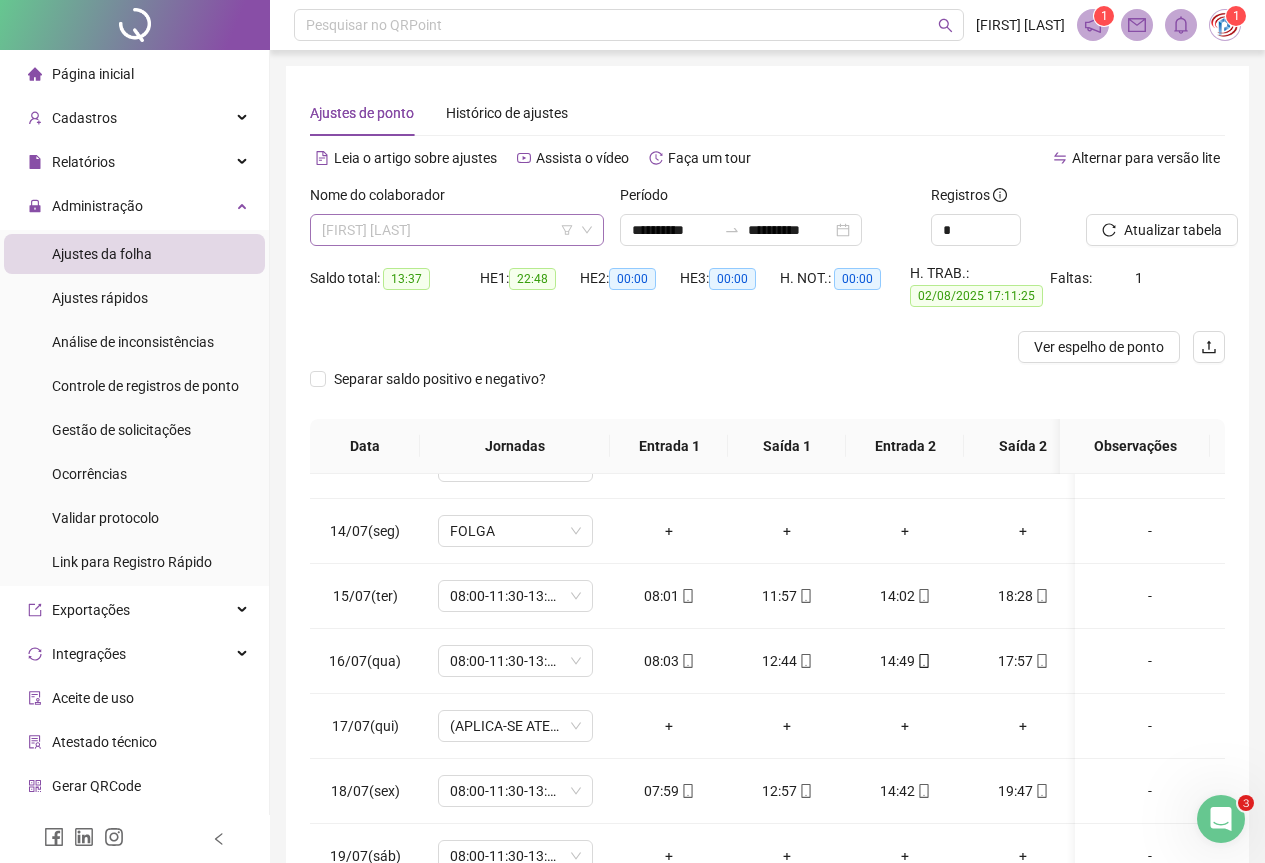 click on "[FIRST] [LAST]" at bounding box center [457, 230] 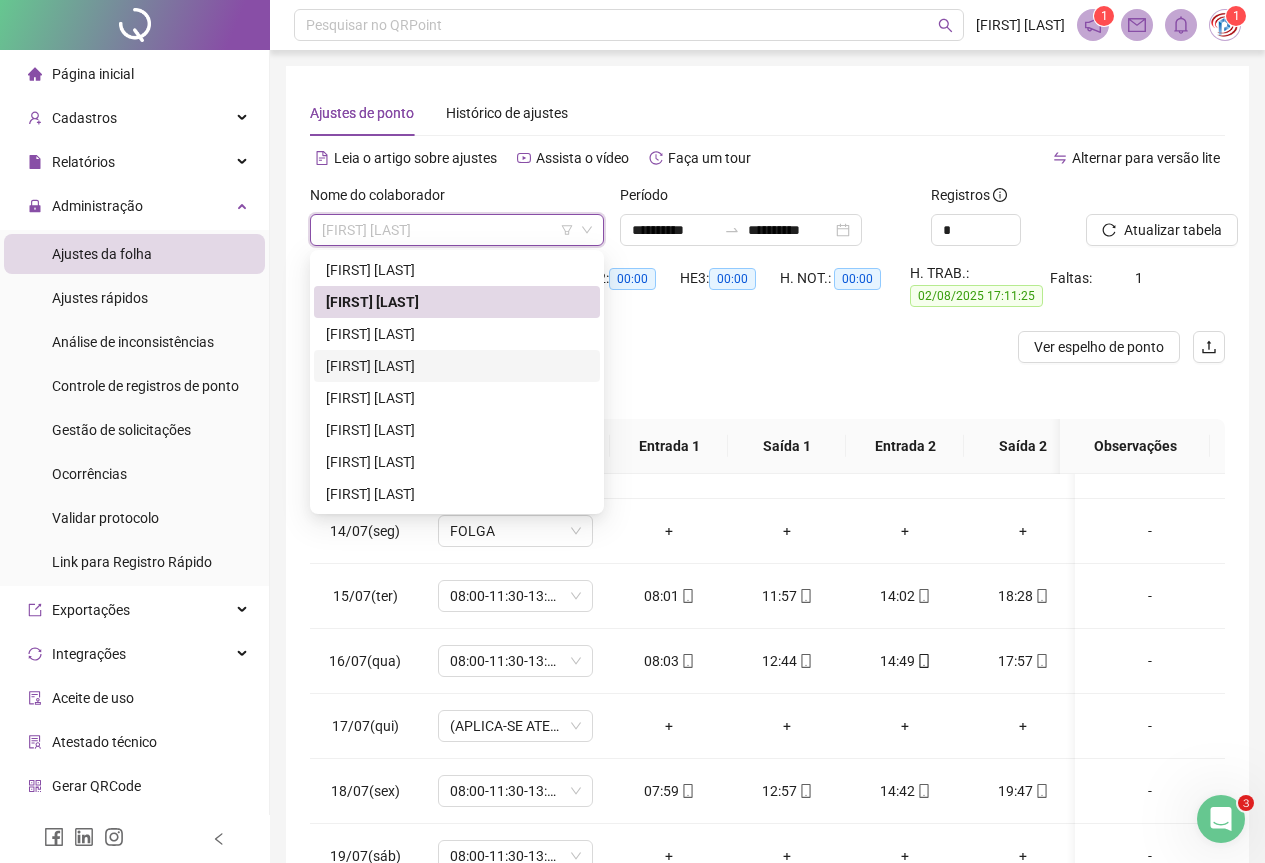 click on "[FIRST] [LAST]" at bounding box center [457, 366] 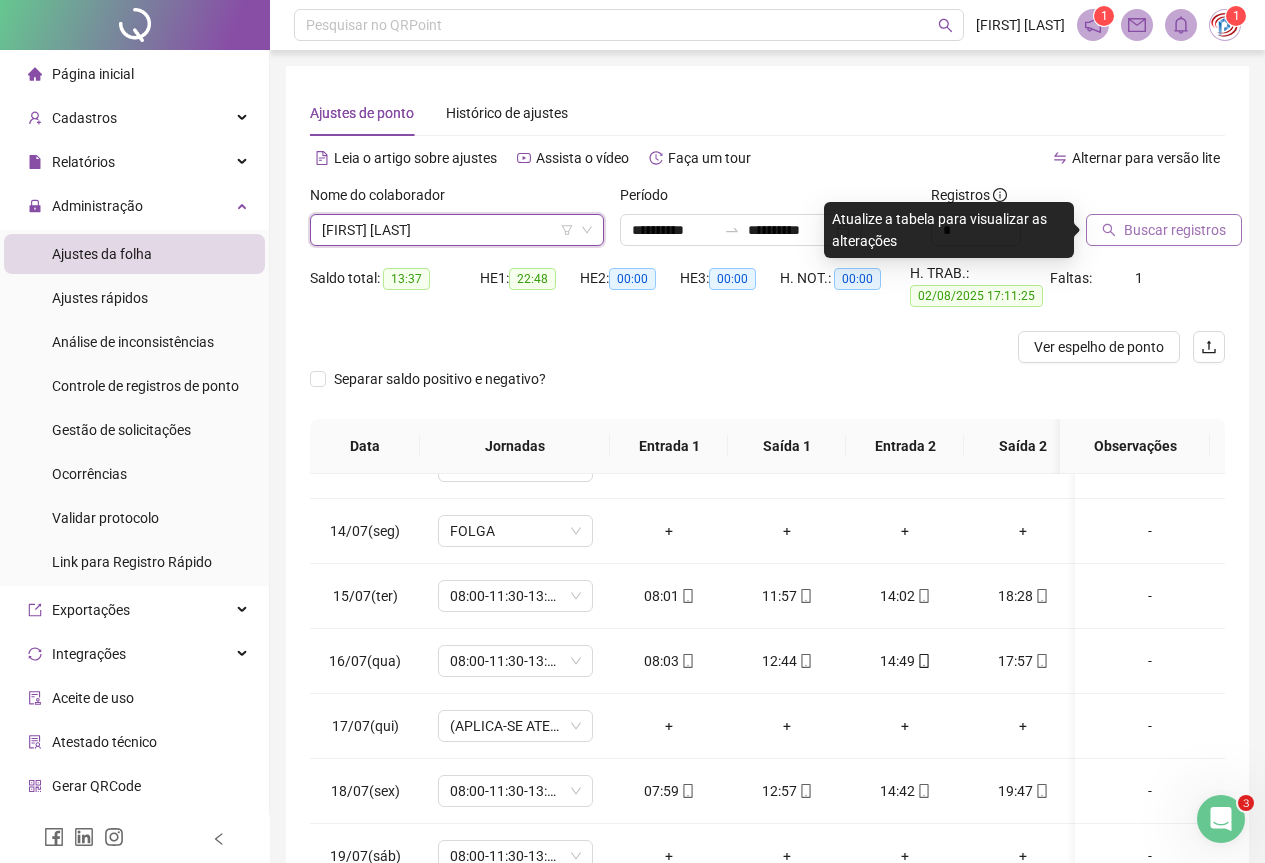 click on "Buscar registros" at bounding box center [1175, 230] 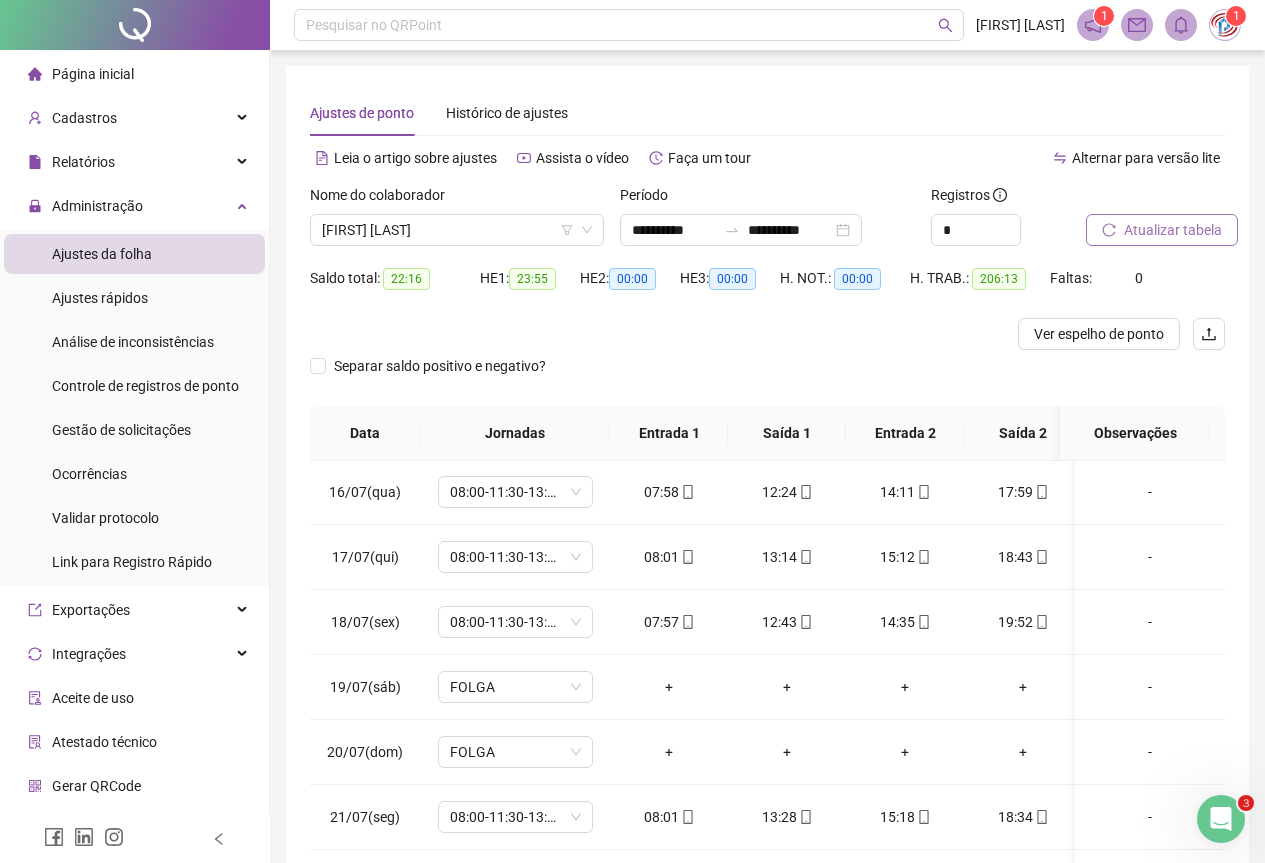 scroll, scrollTop: 997, scrollLeft: 0, axis: vertical 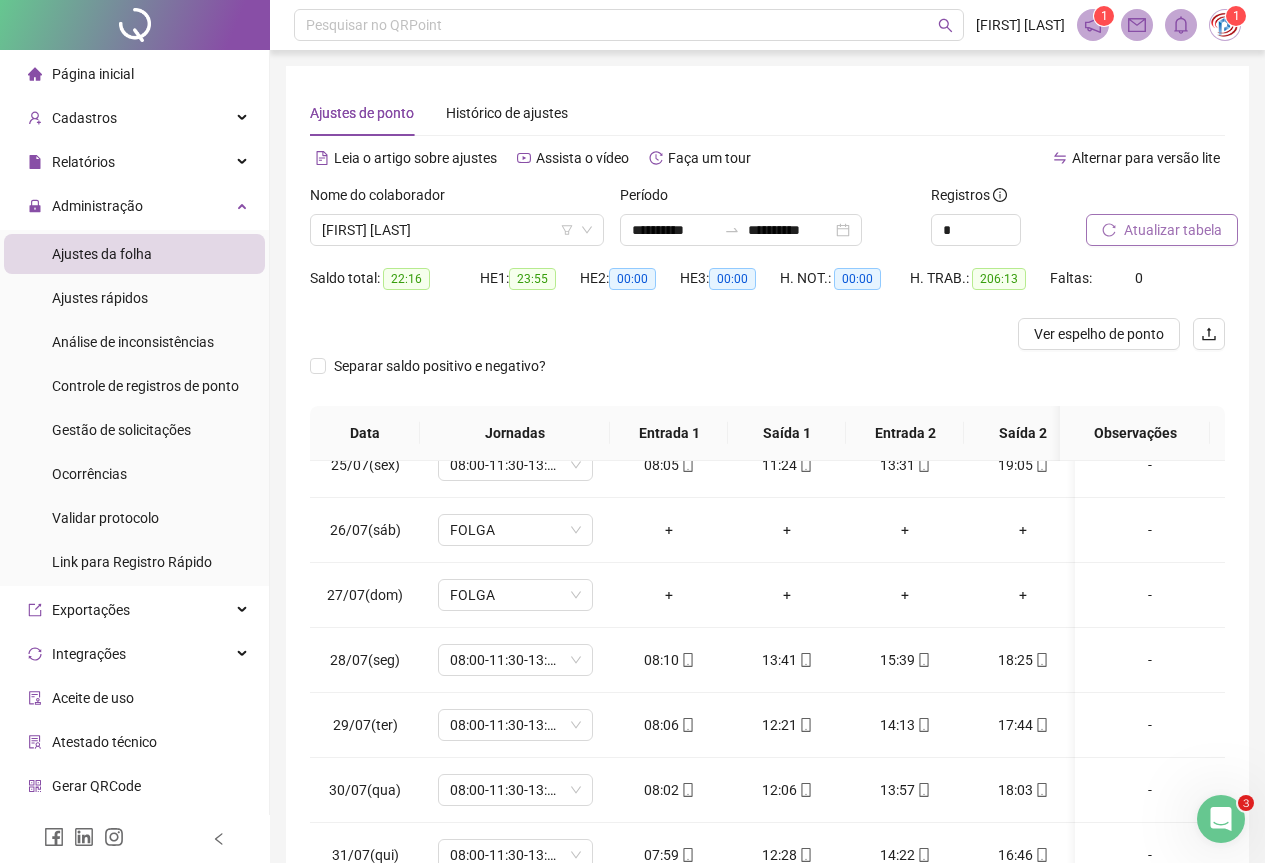 drag, startPoint x: 1214, startPoint y: 755, endPoint x: 5, endPoint y: 21, distance: 1414.368 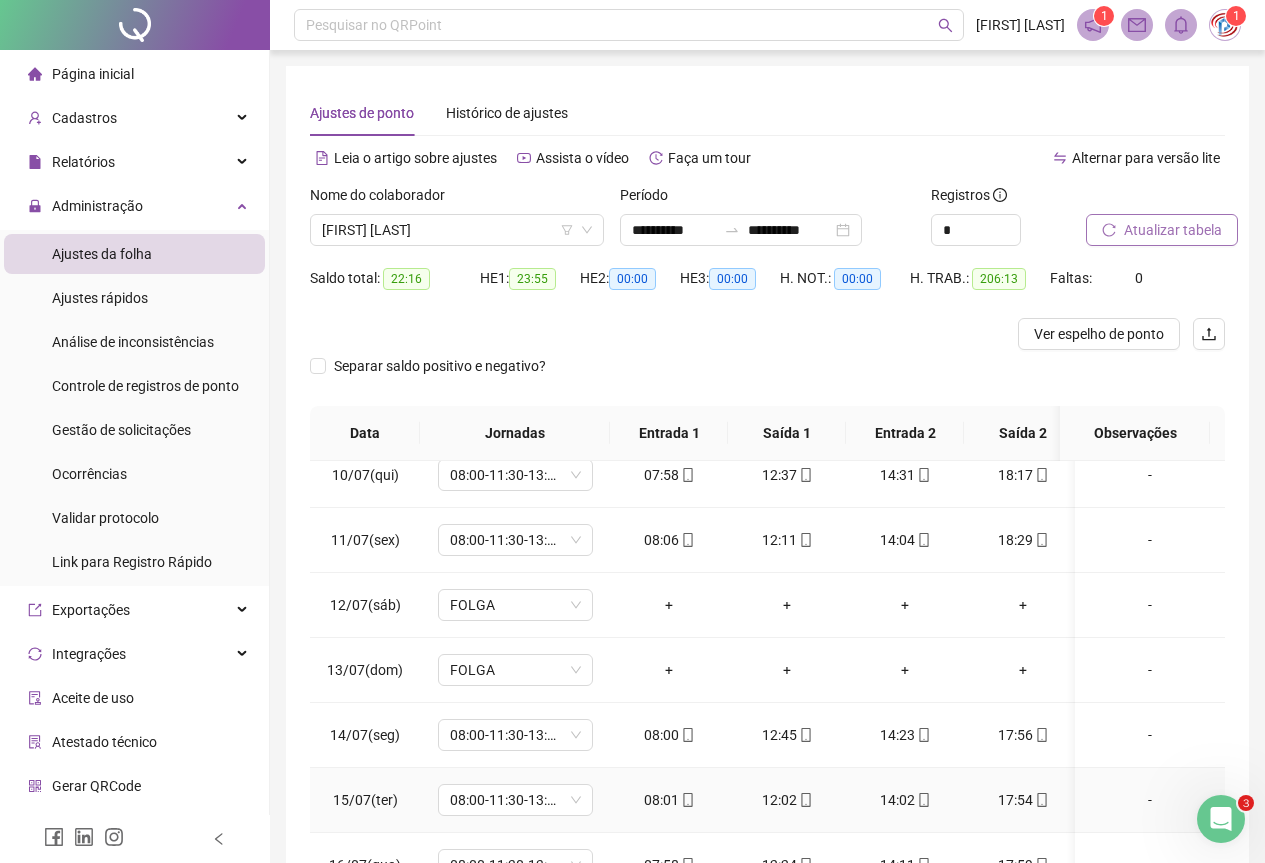 scroll, scrollTop: 703, scrollLeft: 0, axis: vertical 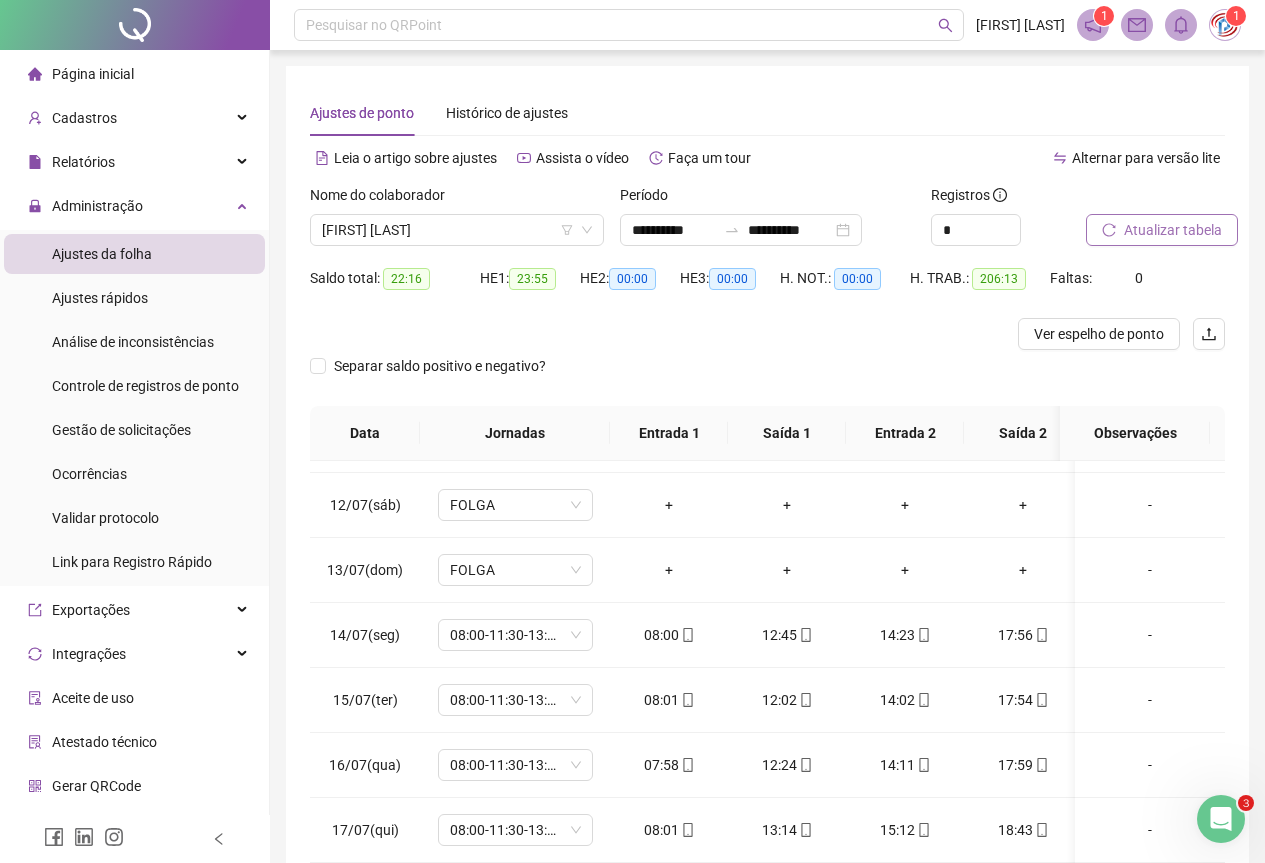 click on "Atualizar tabela" at bounding box center [1173, 230] 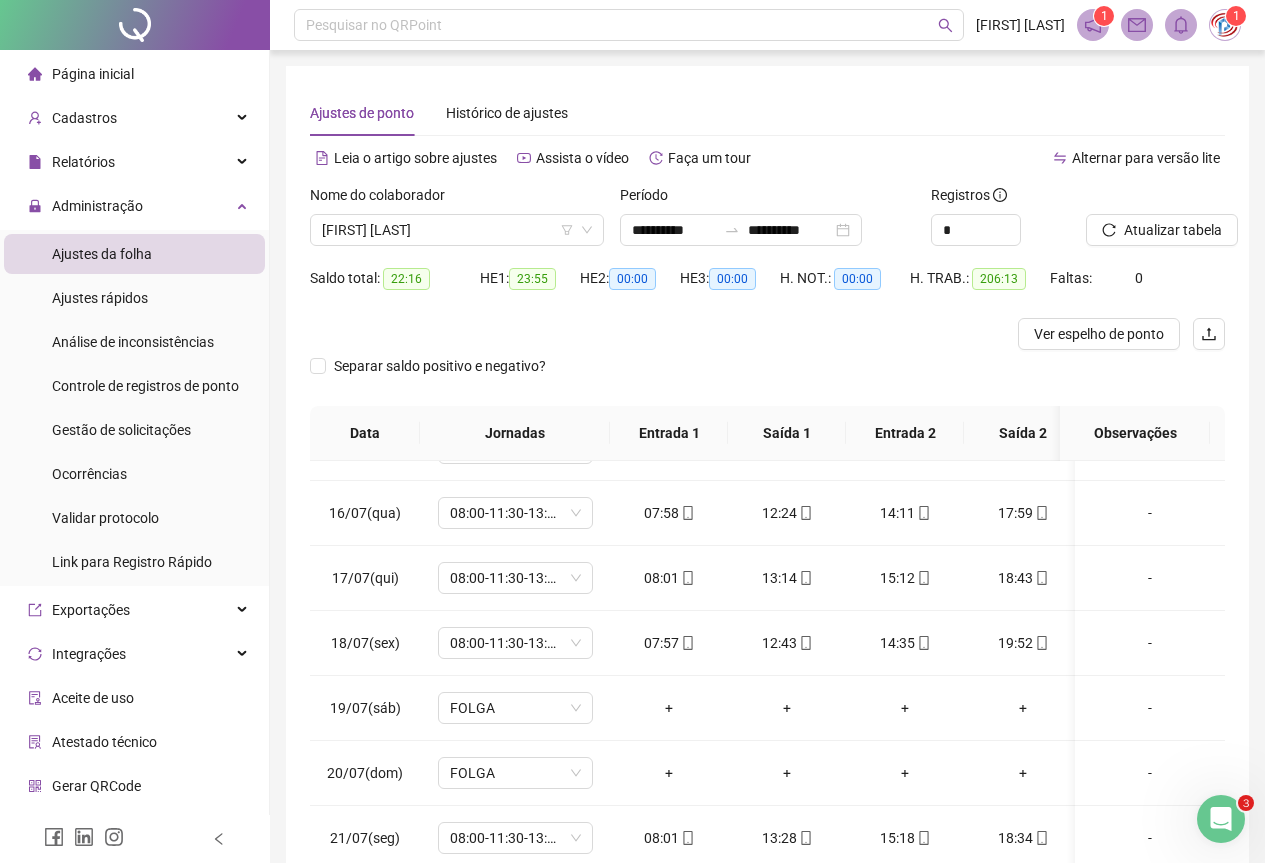 scroll, scrollTop: 976, scrollLeft: 0, axis: vertical 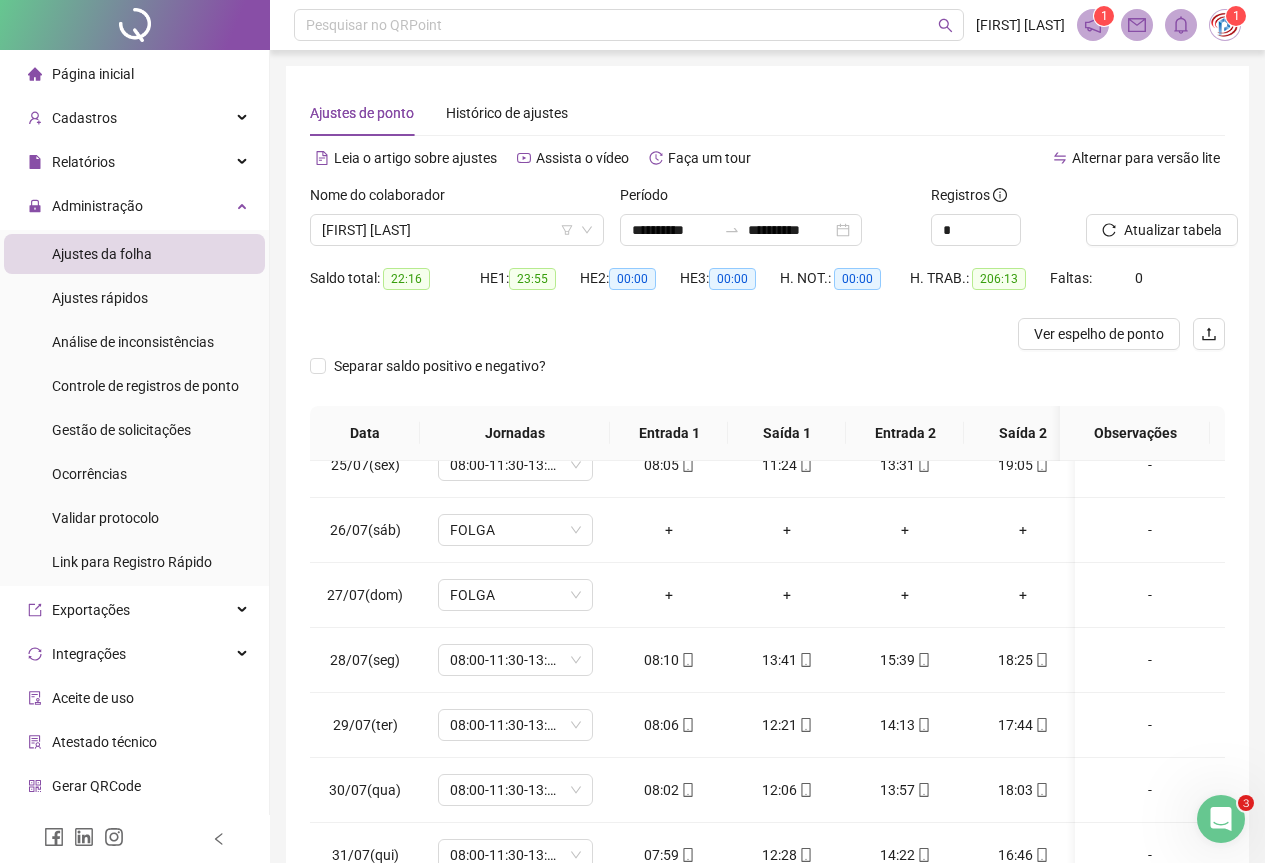 drag, startPoint x: 1216, startPoint y: 740, endPoint x: 3, endPoint y: 35, distance: 1402.9946 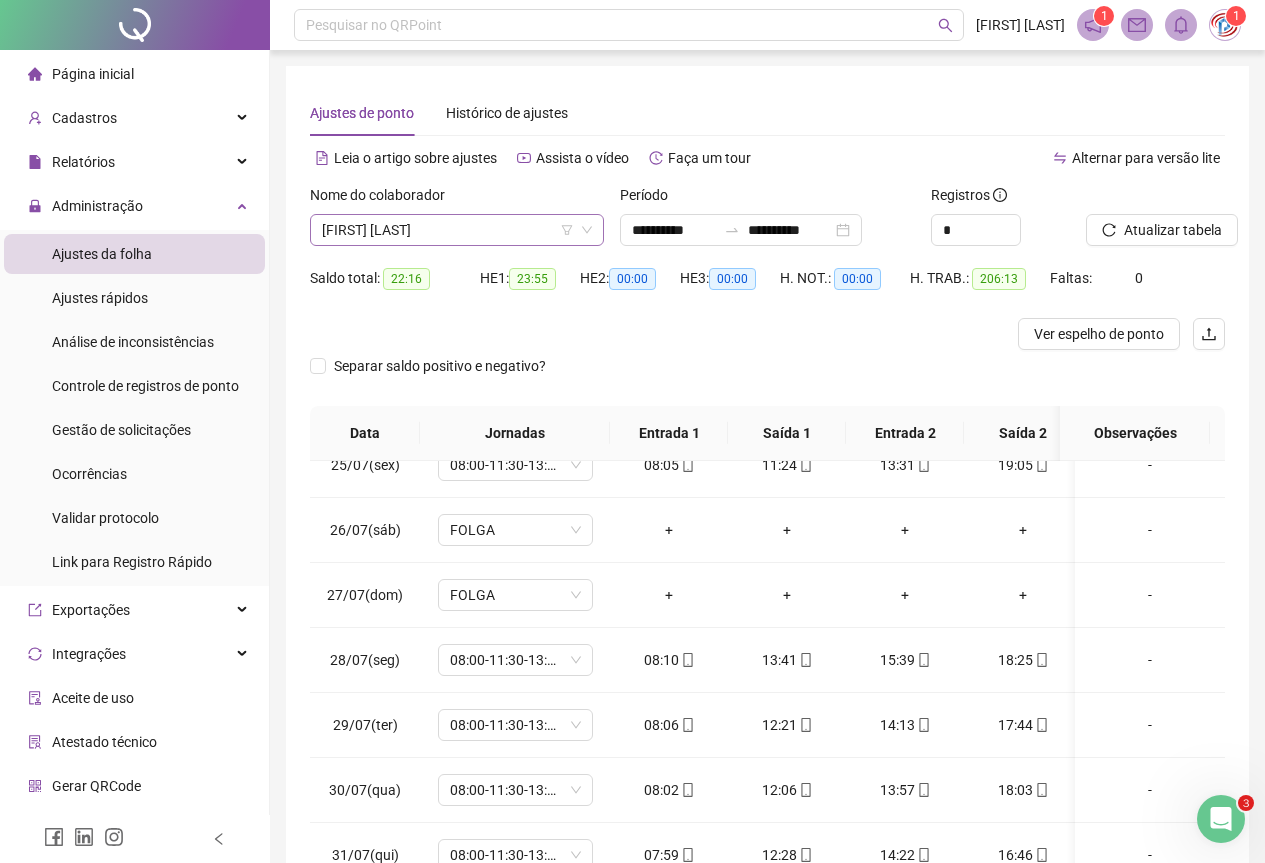 click on "[FIRST] [LAST]" at bounding box center [457, 230] 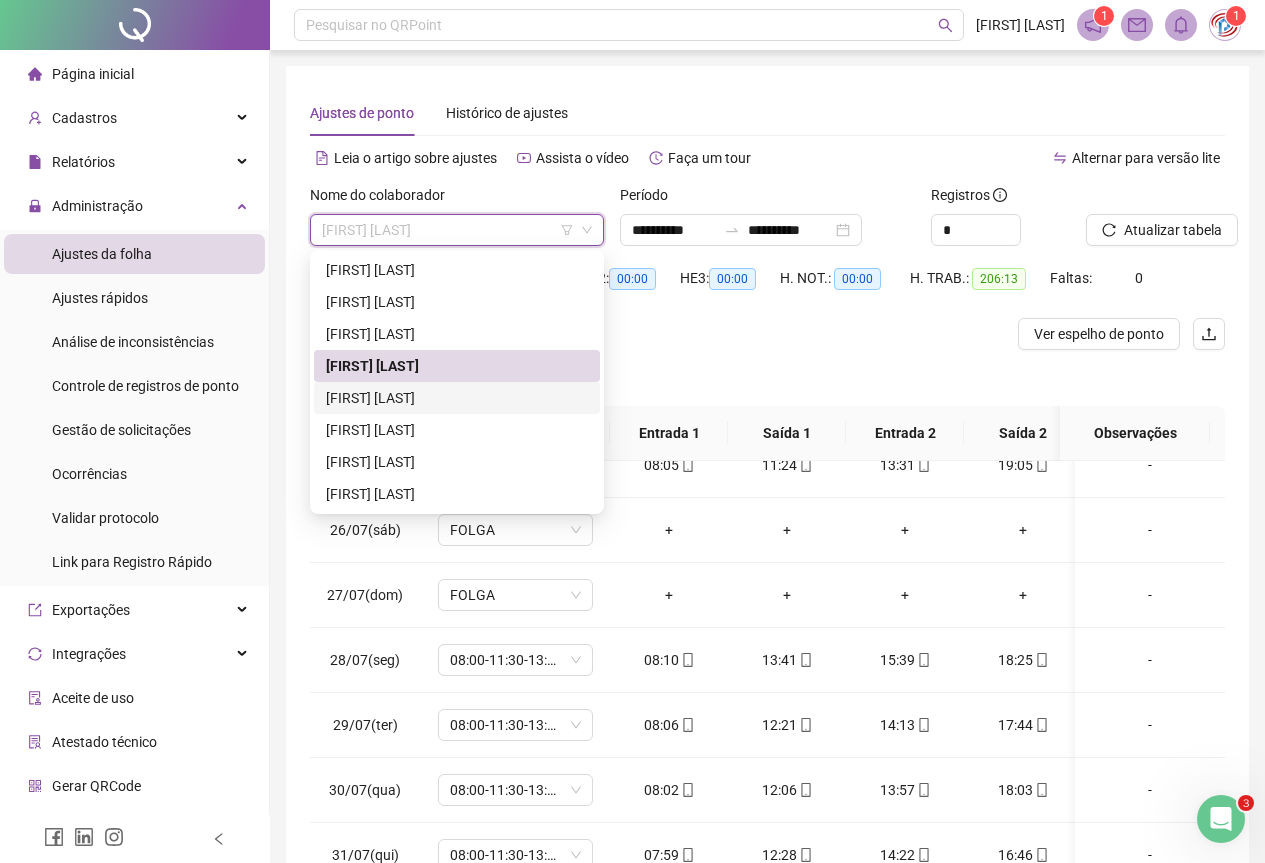 click on "[FIRST] [LAST]" at bounding box center [457, 398] 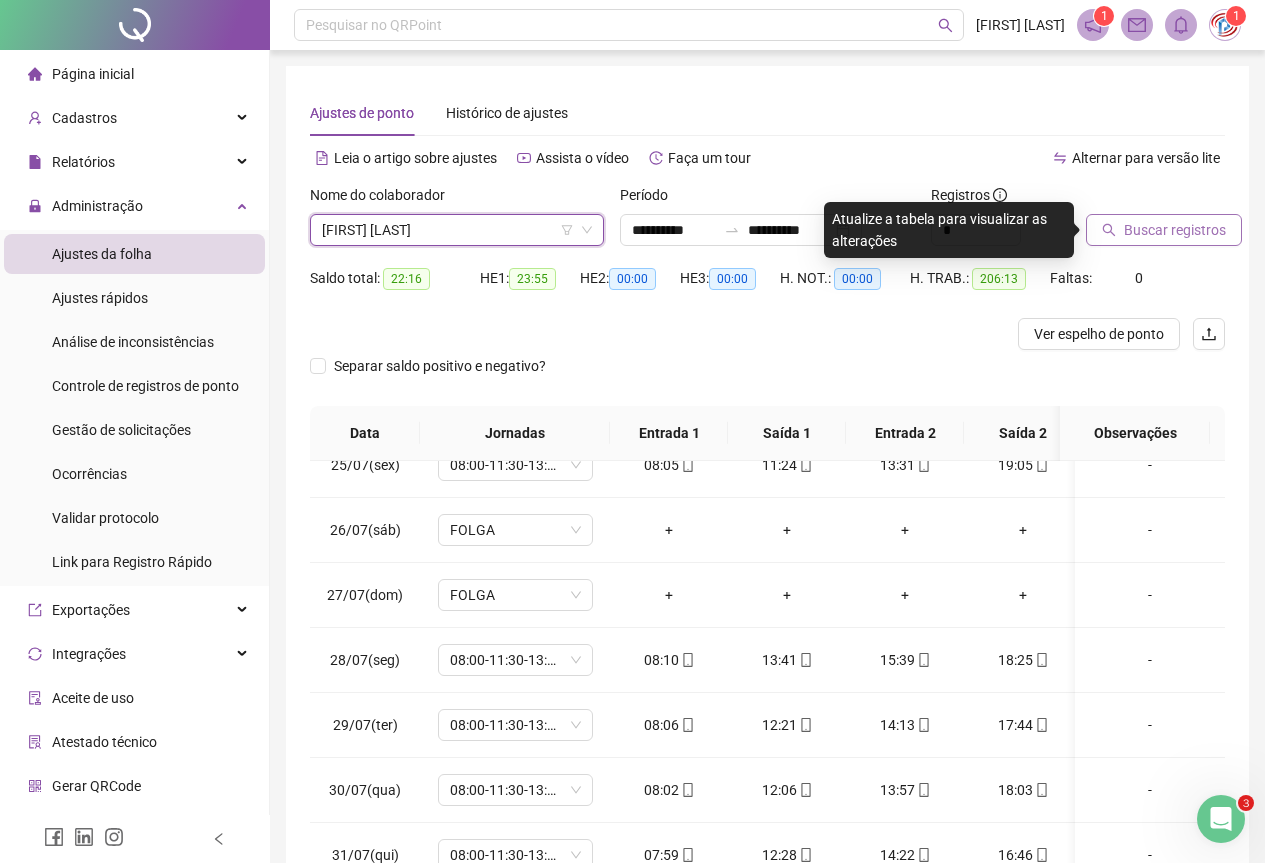 click on "Buscar registros" at bounding box center (1164, 230) 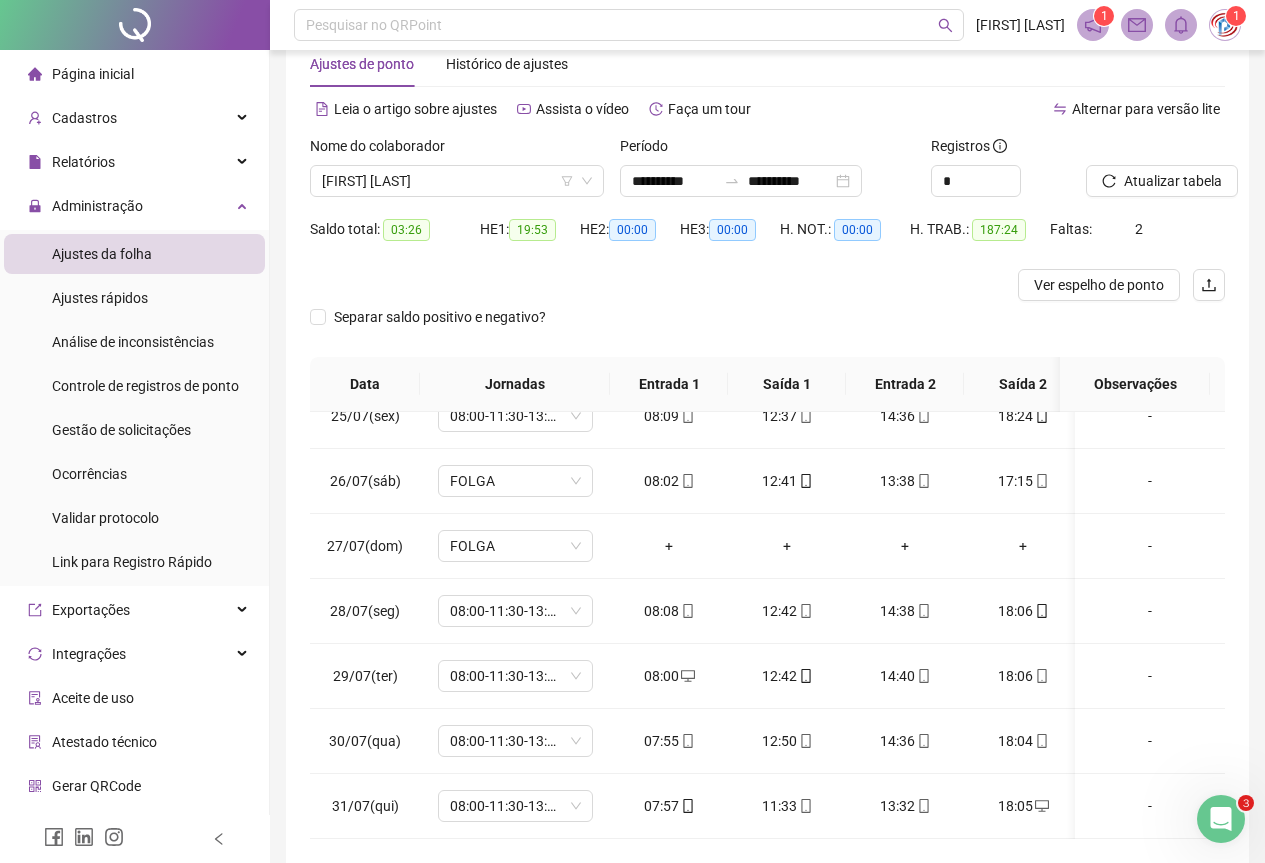 scroll, scrollTop: 51, scrollLeft: 0, axis: vertical 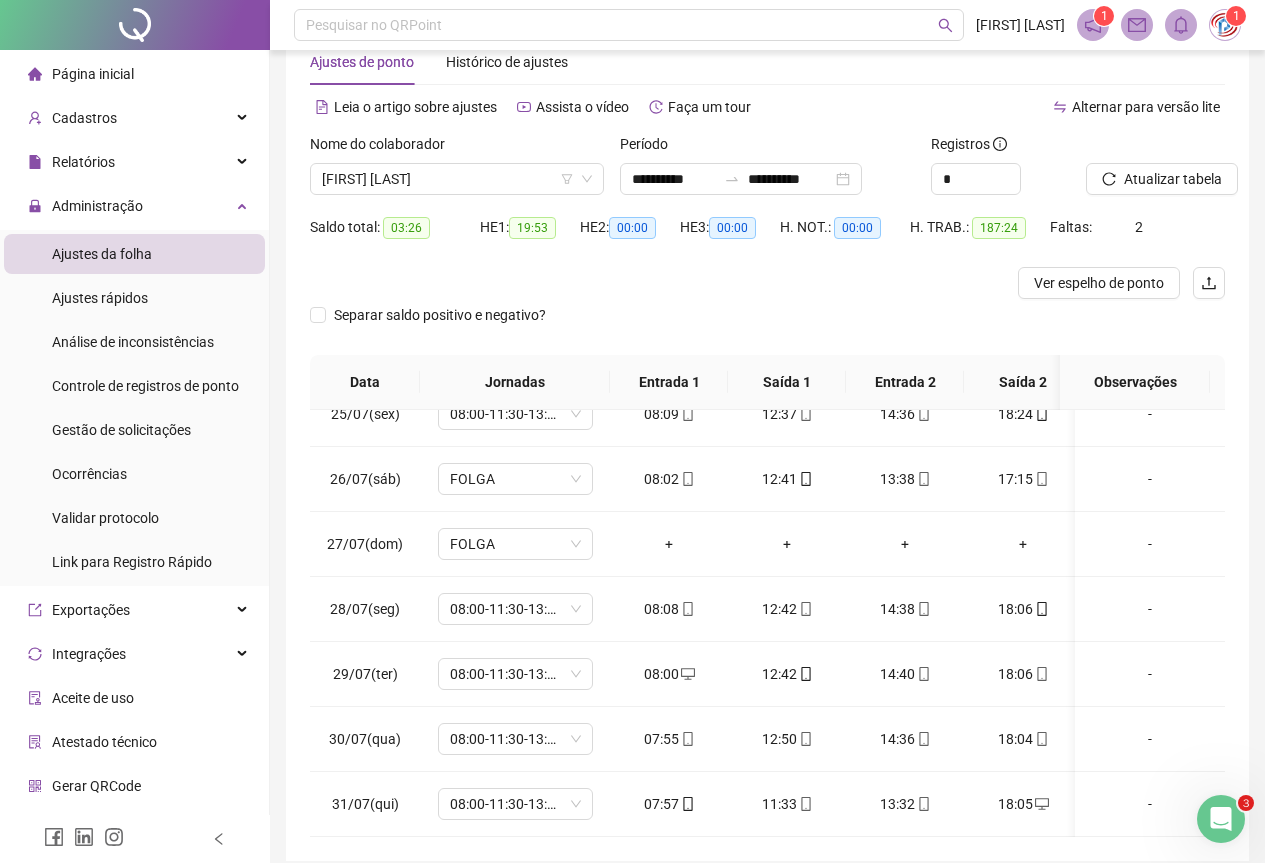 drag, startPoint x: 1227, startPoint y: 756, endPoint x: 1229, endPoint y: 734, distance: 22.090721 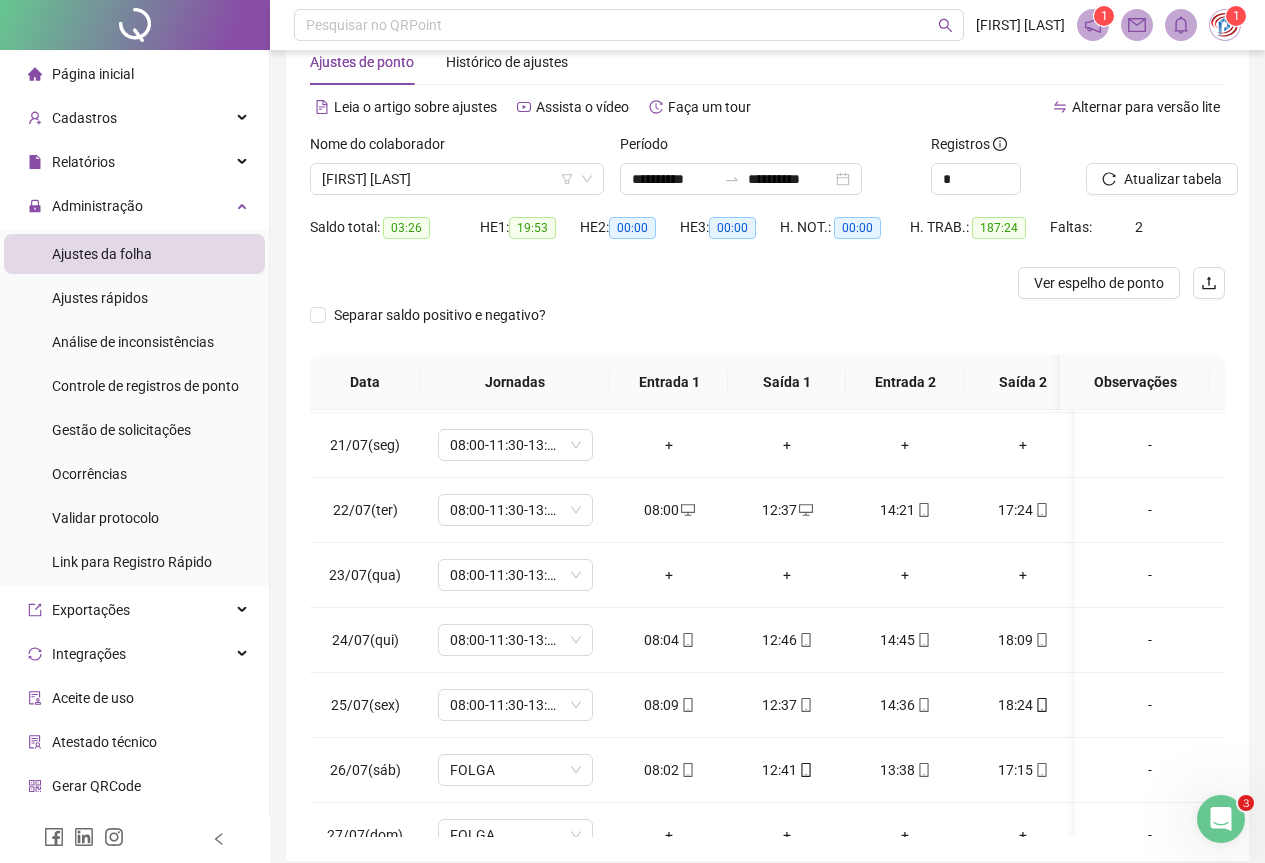 scroll, scrollTop: 1281, scrollLeft: 0, axis: vertical 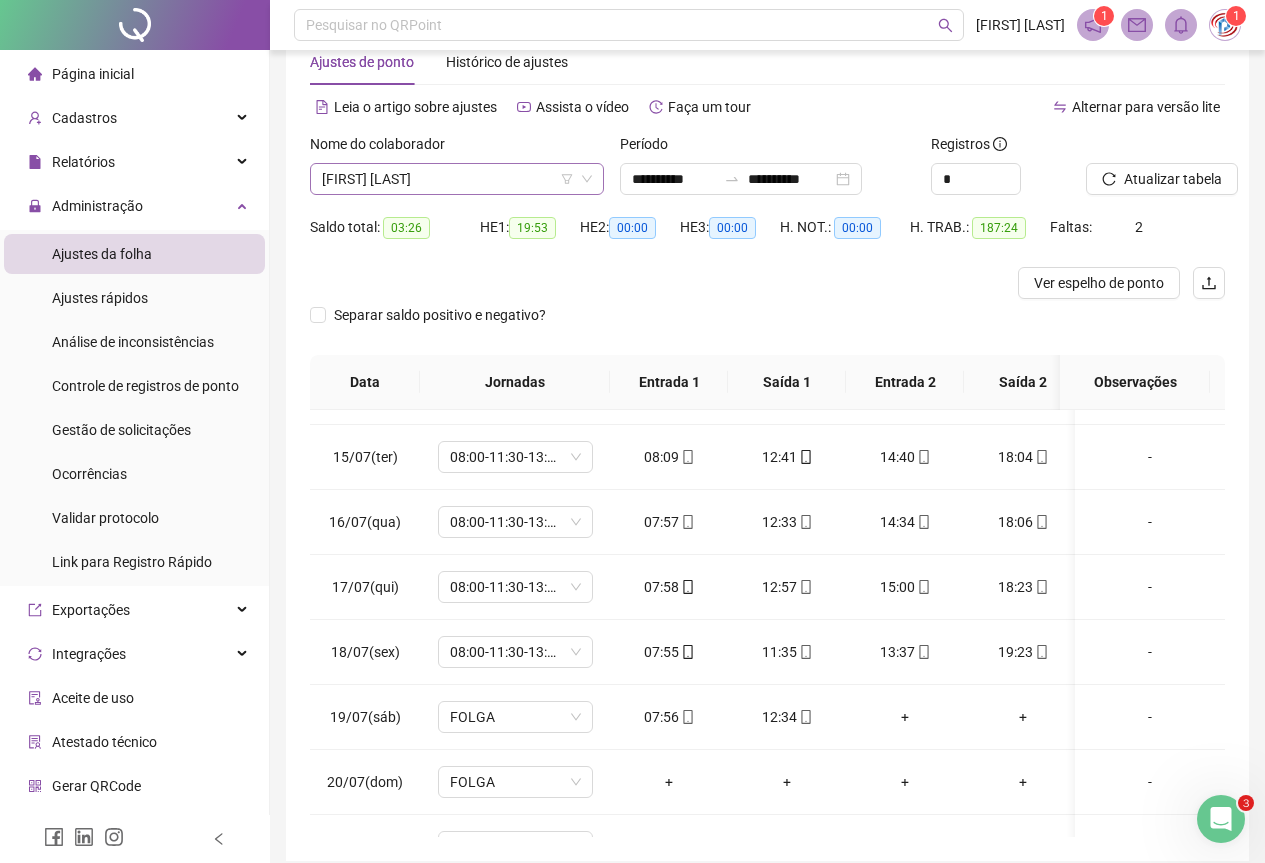 click 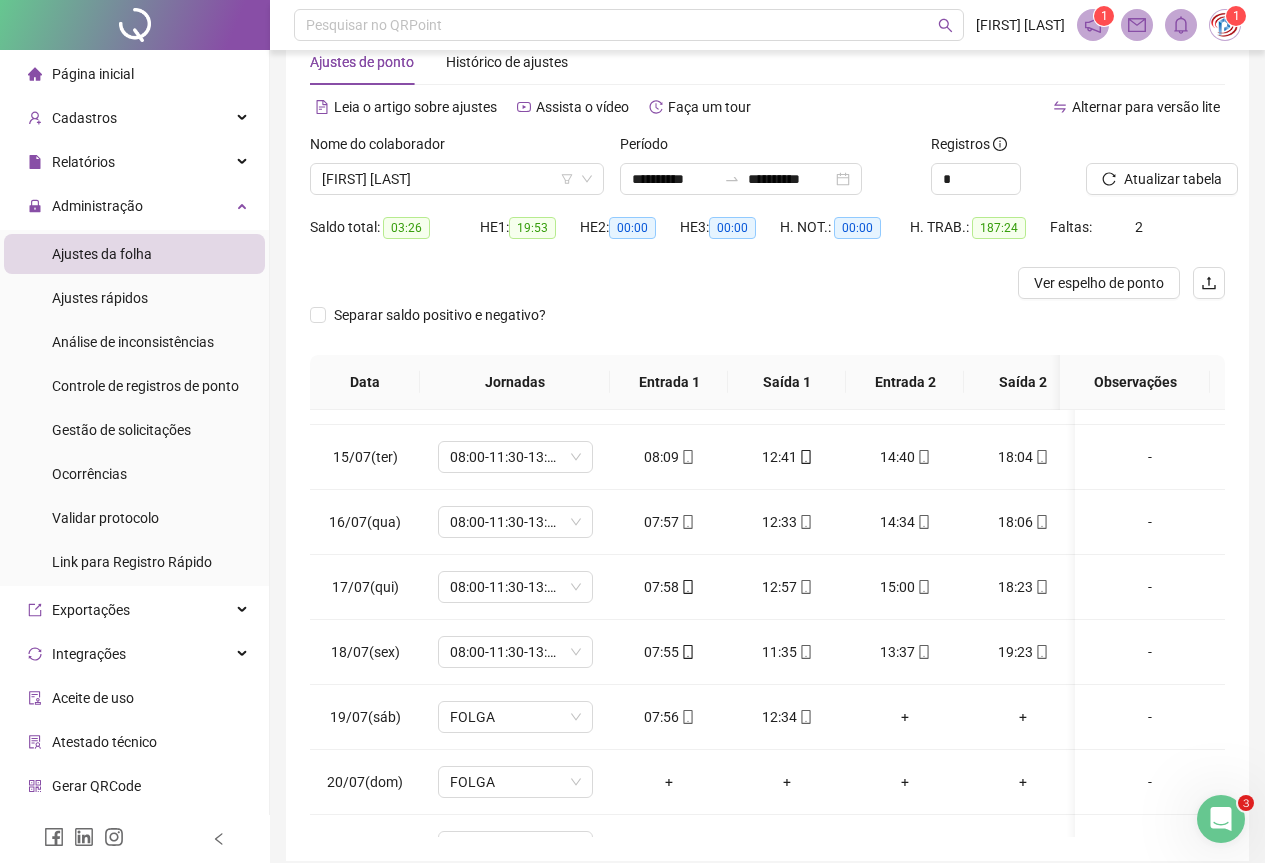 click on "Nome do colaborador [FIRST] [LAST]" at bounding box center (457, 172) 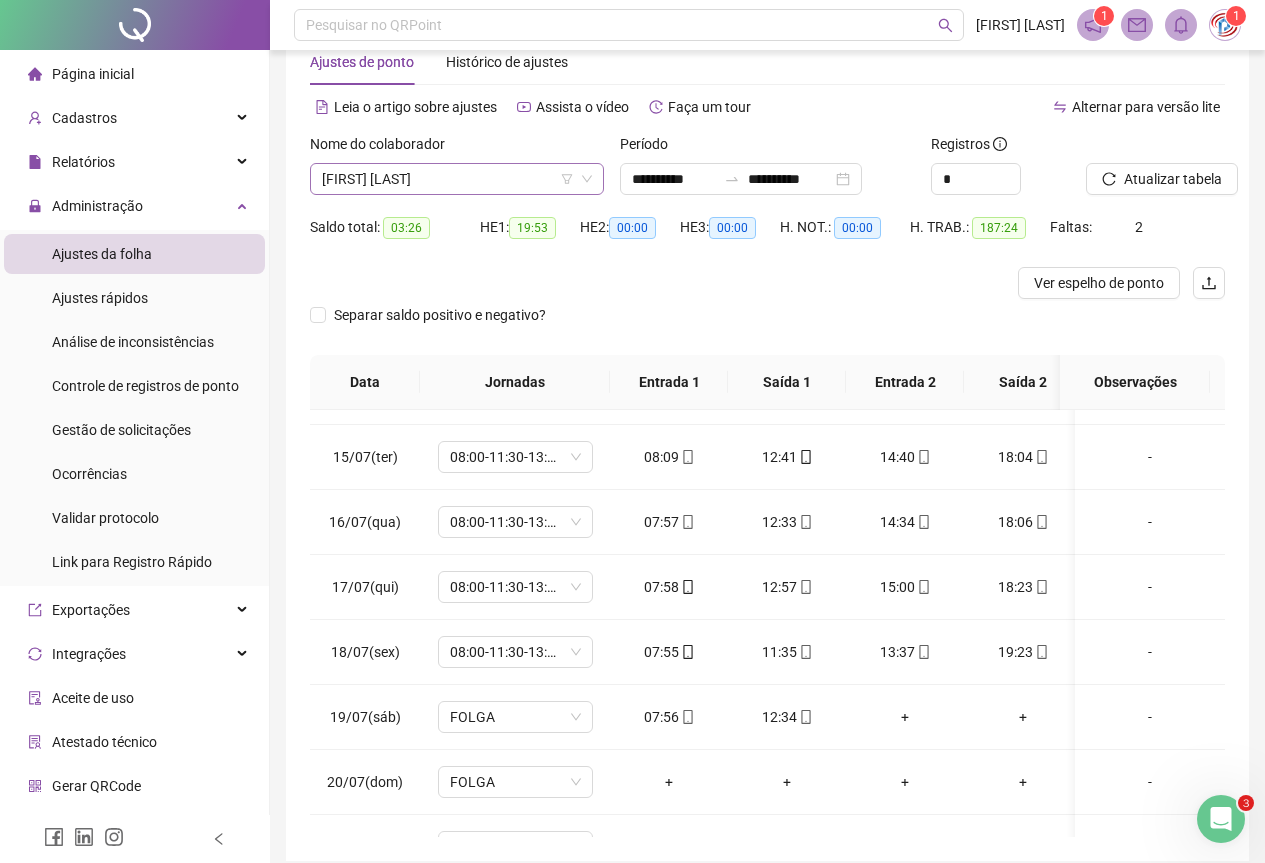 click on "[FIRST] [LAST]" at bounding box center (457, 179) 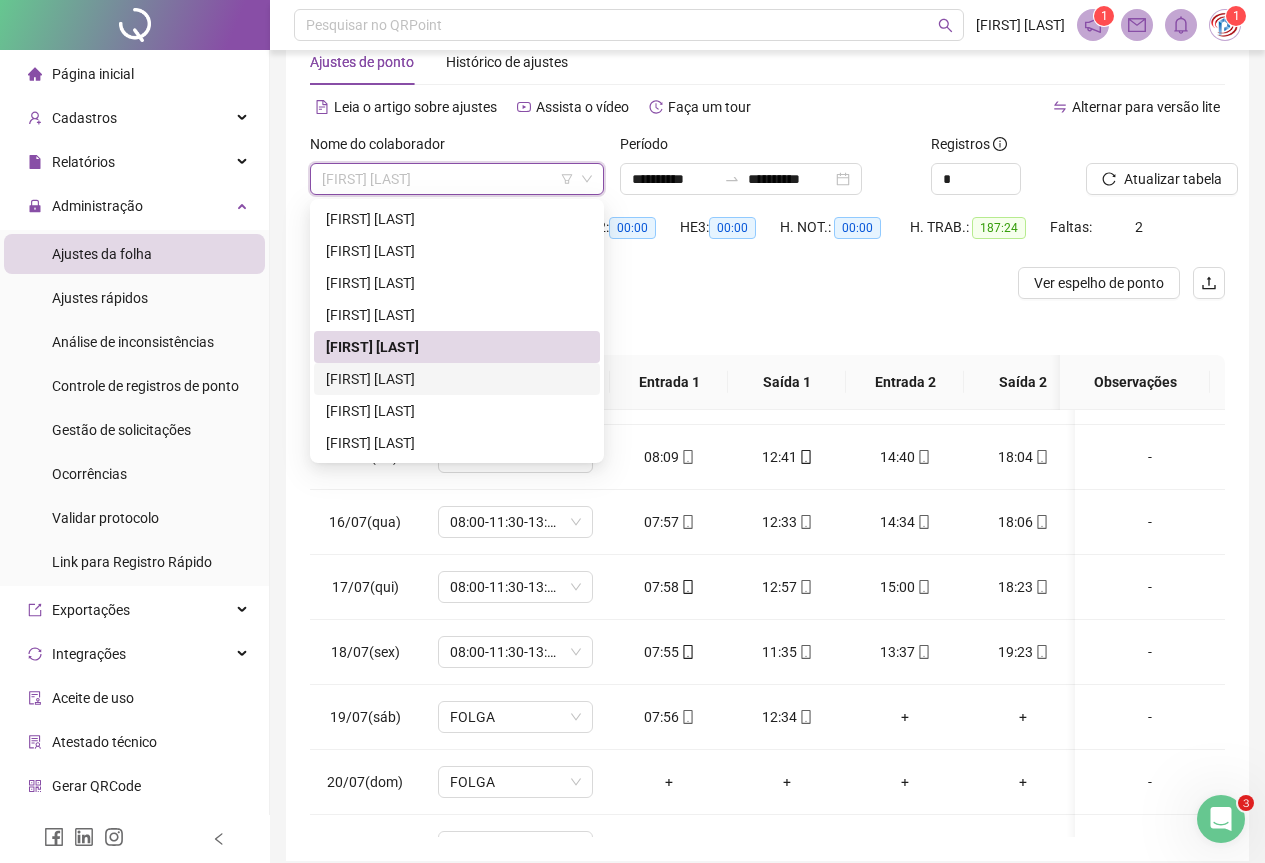 drag, startPoint x: 451, startPoint y: 375, endPoint x: 585, endPoint y: 382, distance: 134.18271 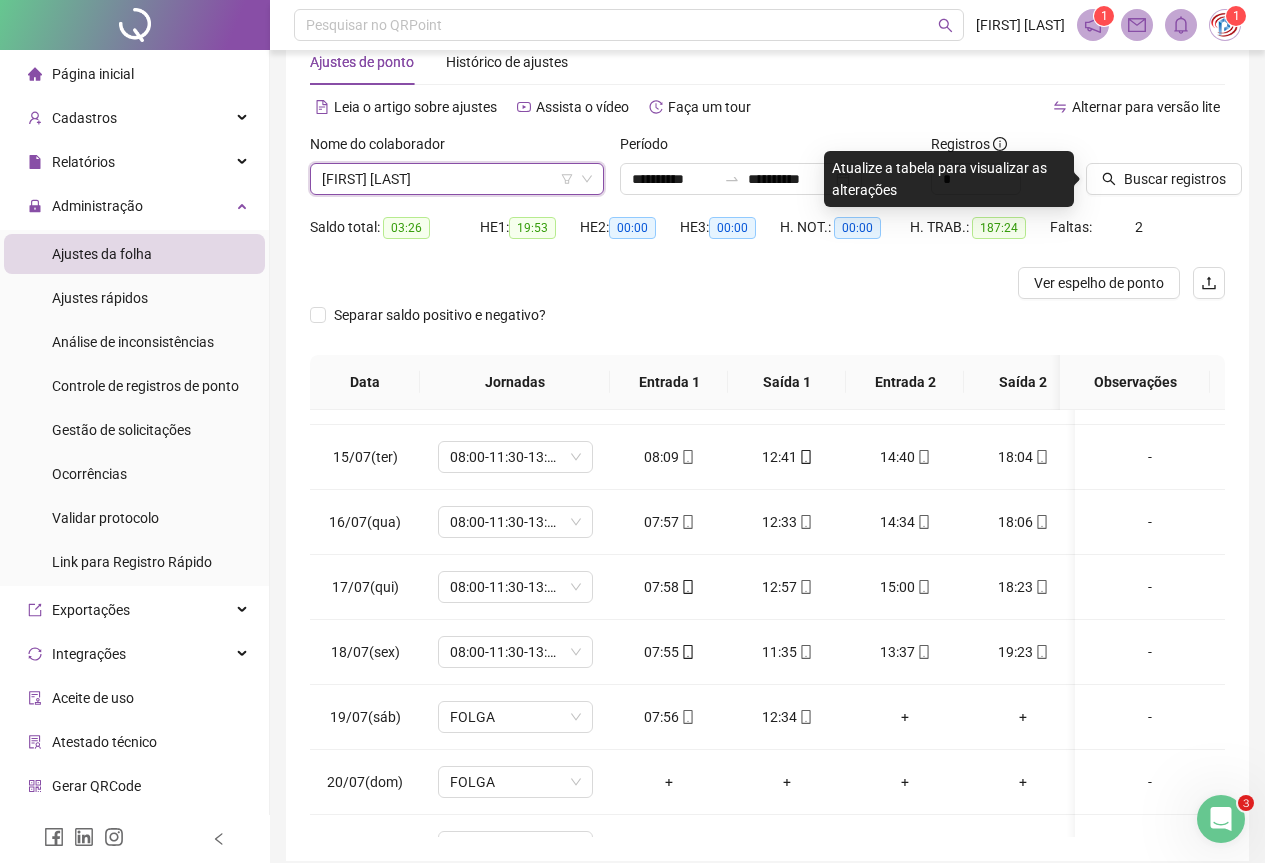 click on "[FIRST] [LAST]" at bounding box center (457, 179) 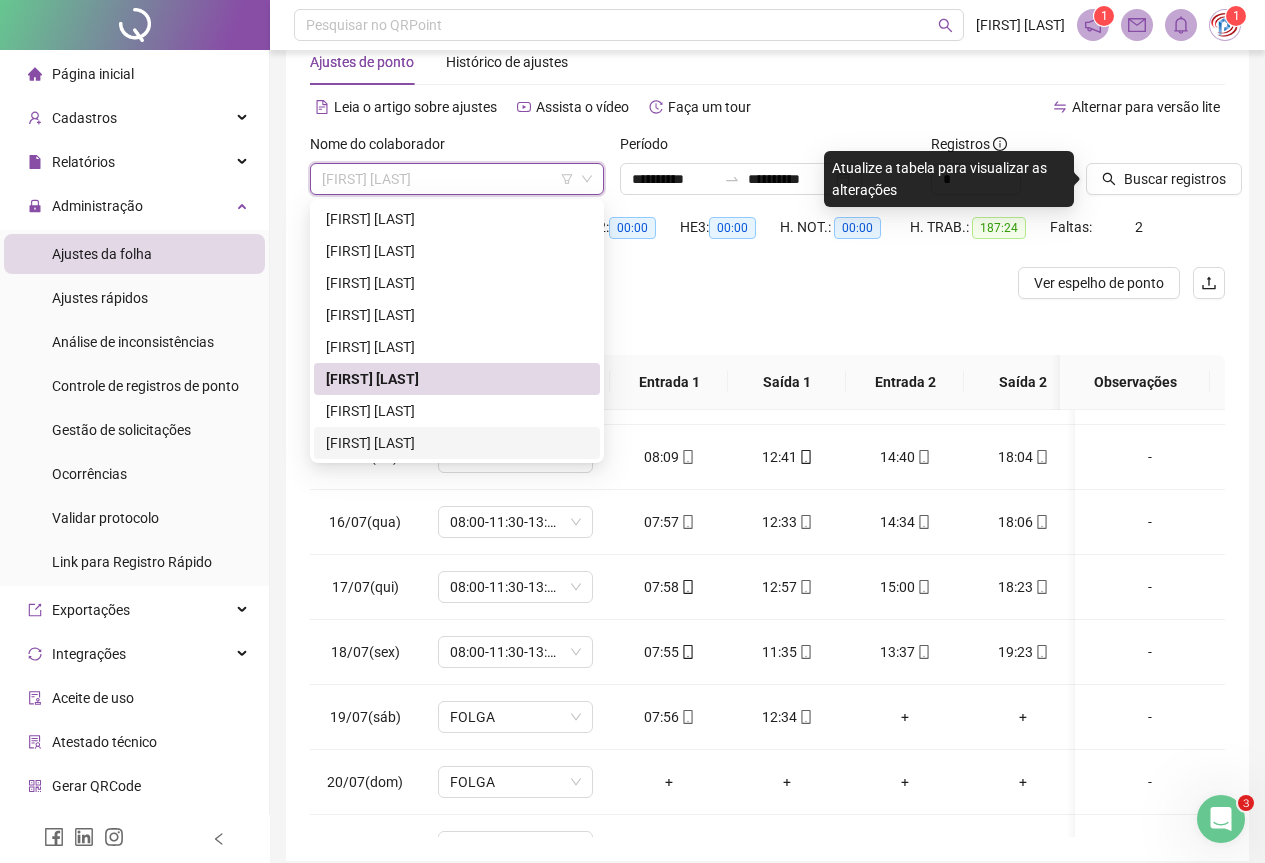click on "[FIRST] [LAST]" at bounding box center [457, 443] 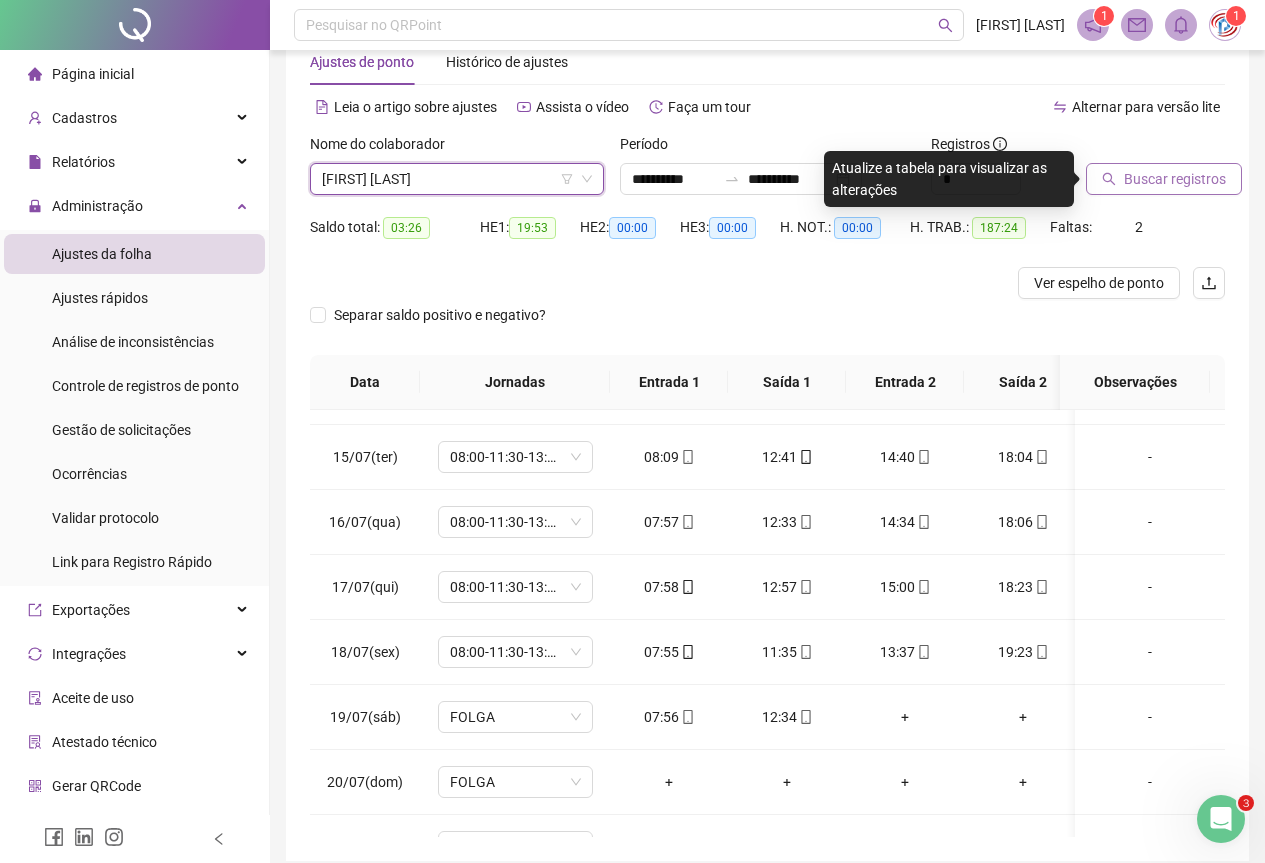 click on "Buscar registros" at bounding box center [1175, 179] 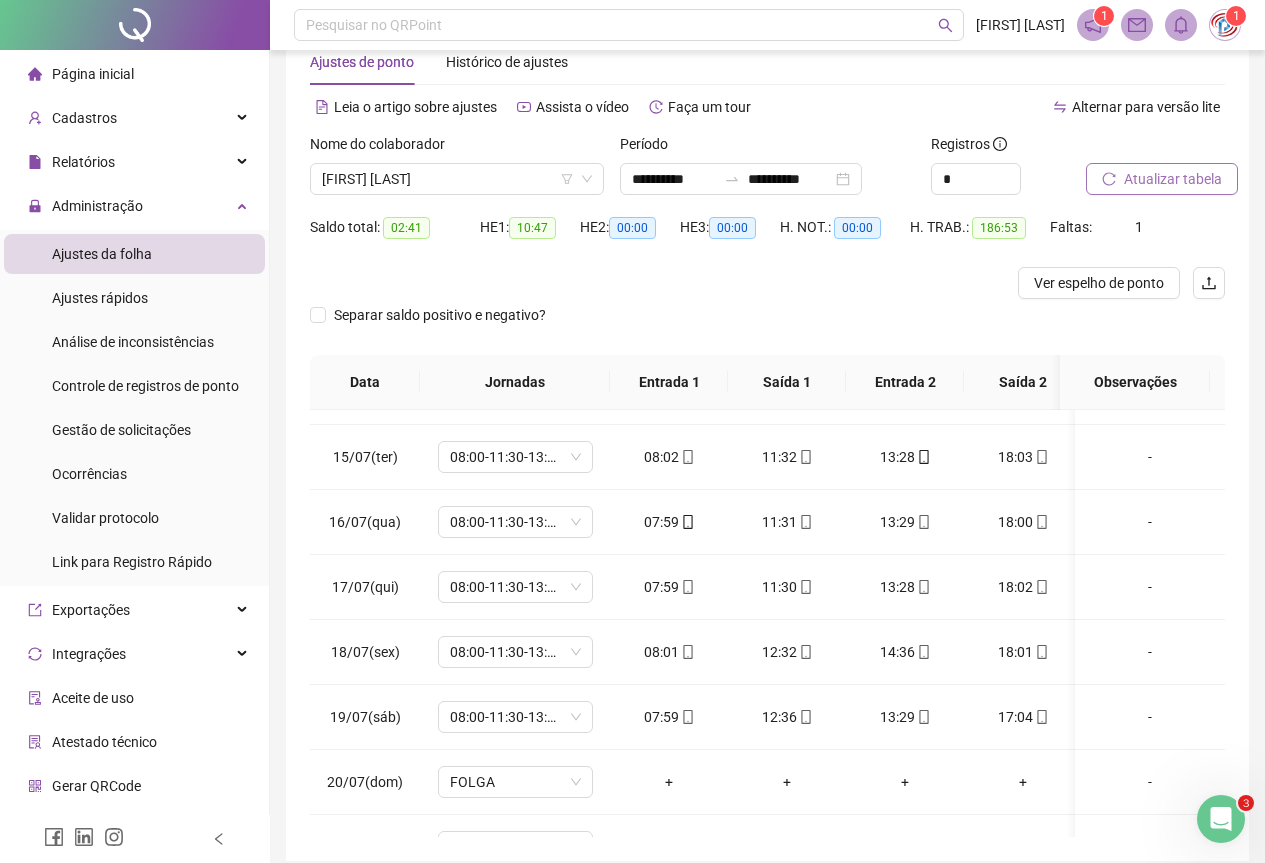 click on "Atualizar tabela" at bounding box center [1162, 179] 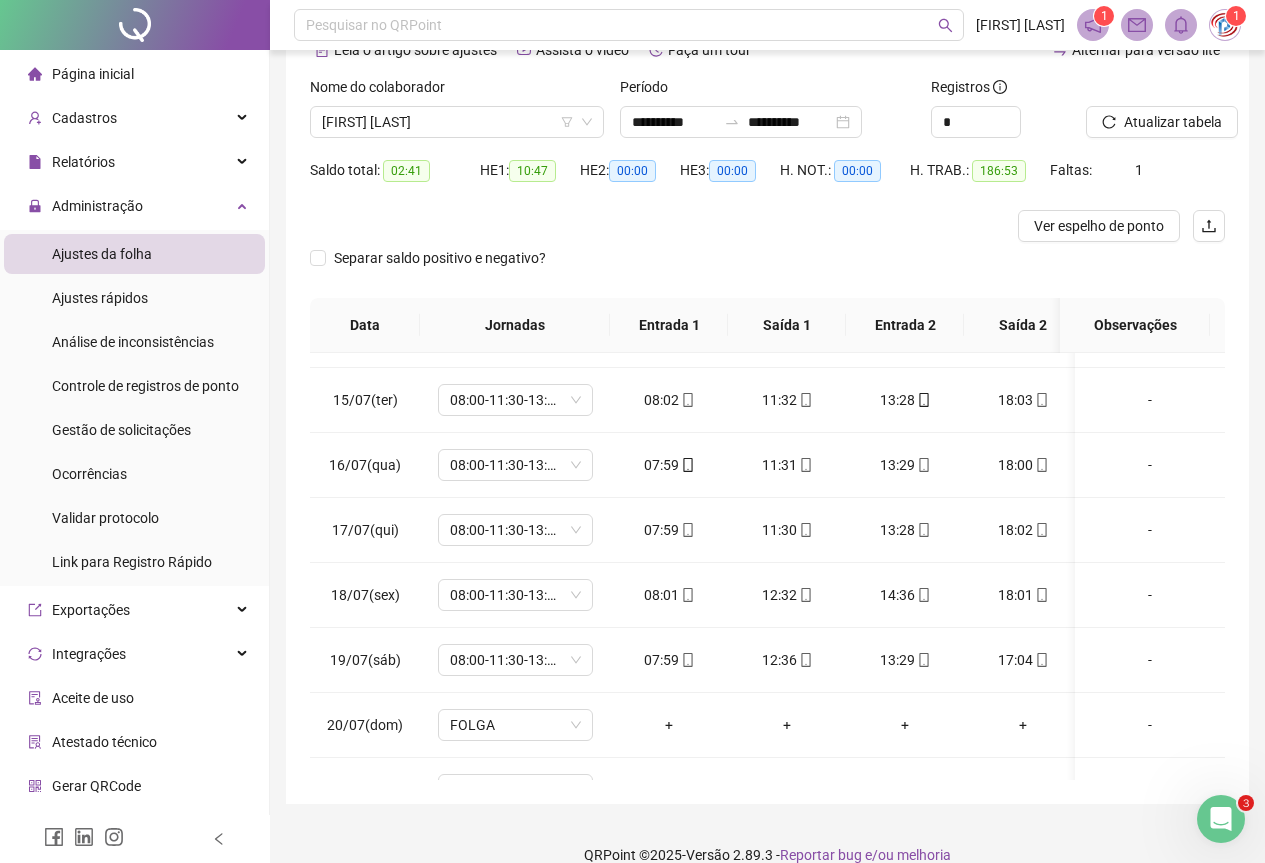 scroll, scrollTop: 135, scrollLeft: 0, axis: vertical 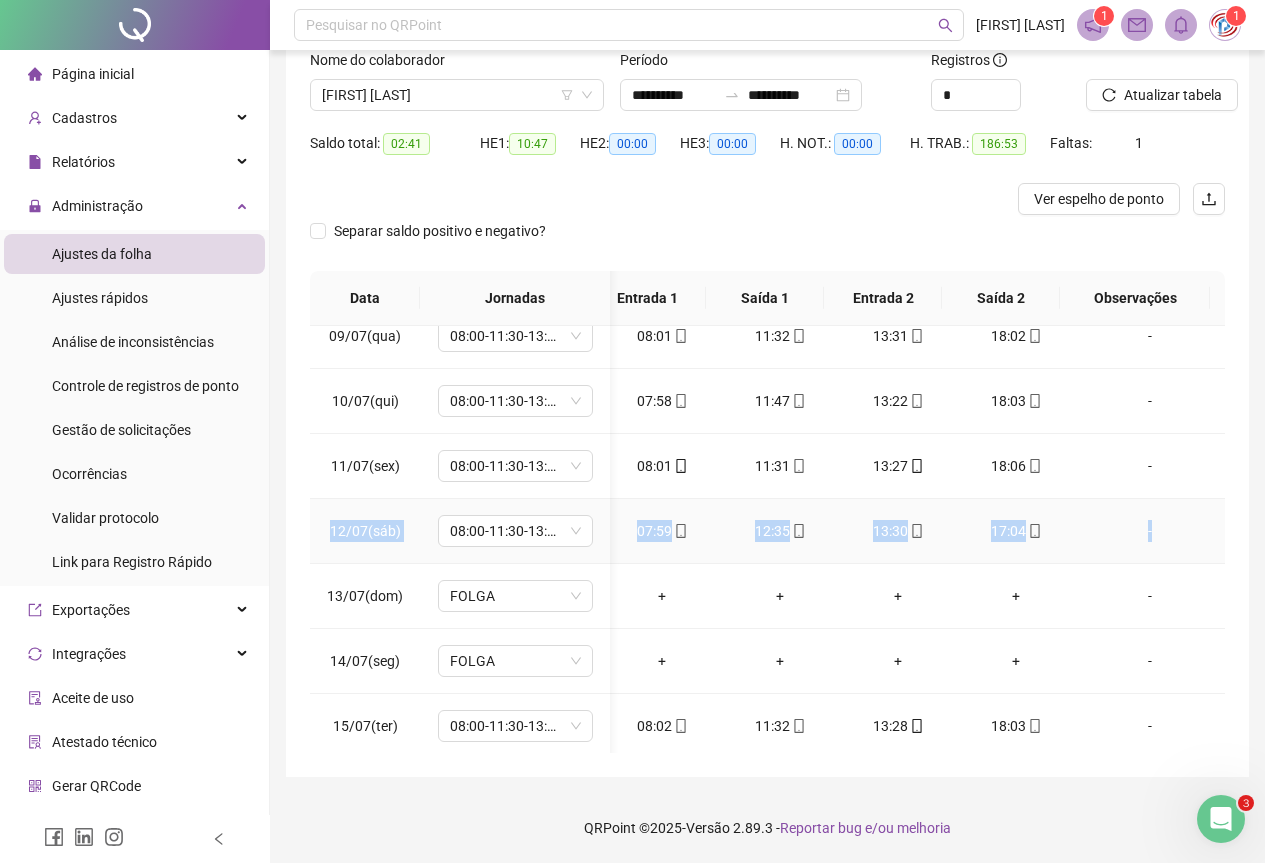 drag, startPoint x: 1207, startPoint y: 471, endPoint x: 1199, endPoint y: 529, distance: 58.549126 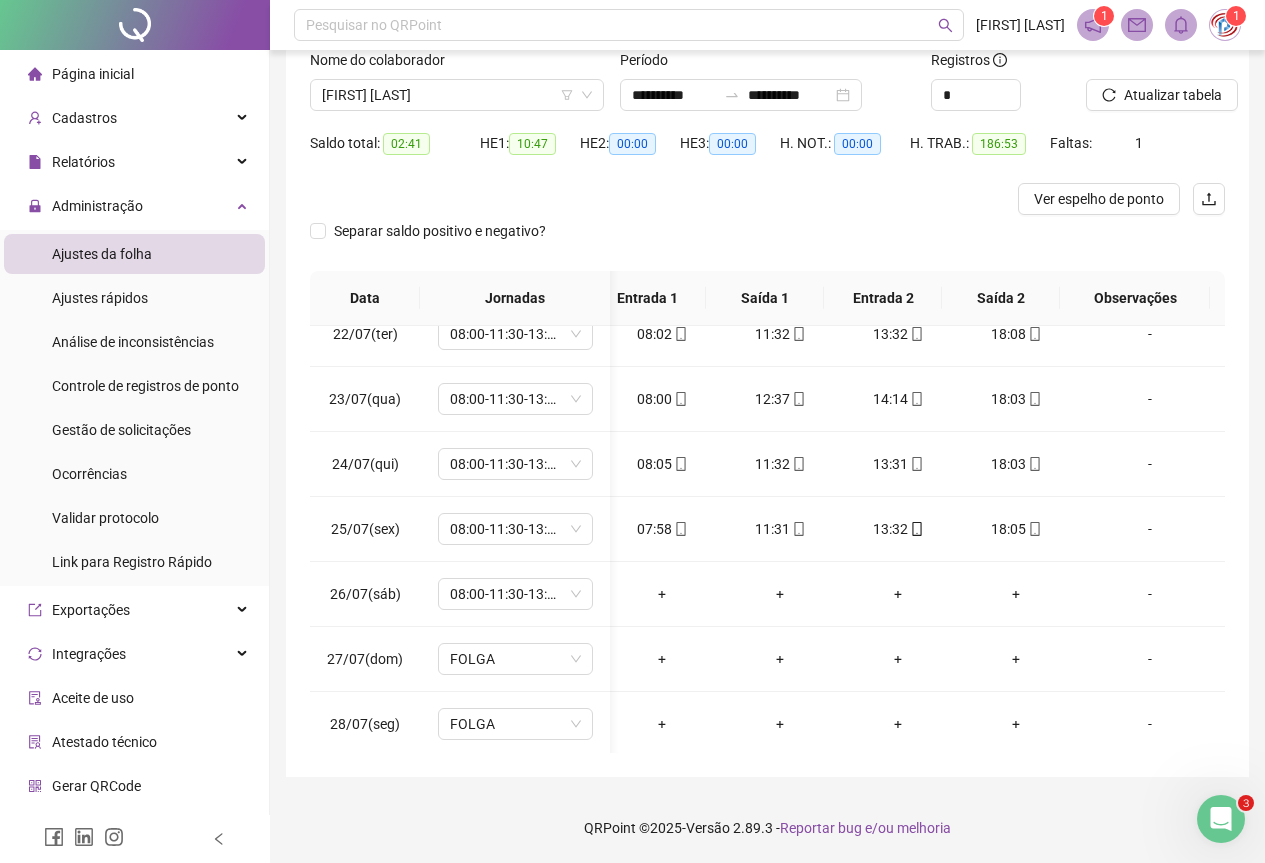 scroll, scrollTop: 1603, scrollLeft: 22, axis: both 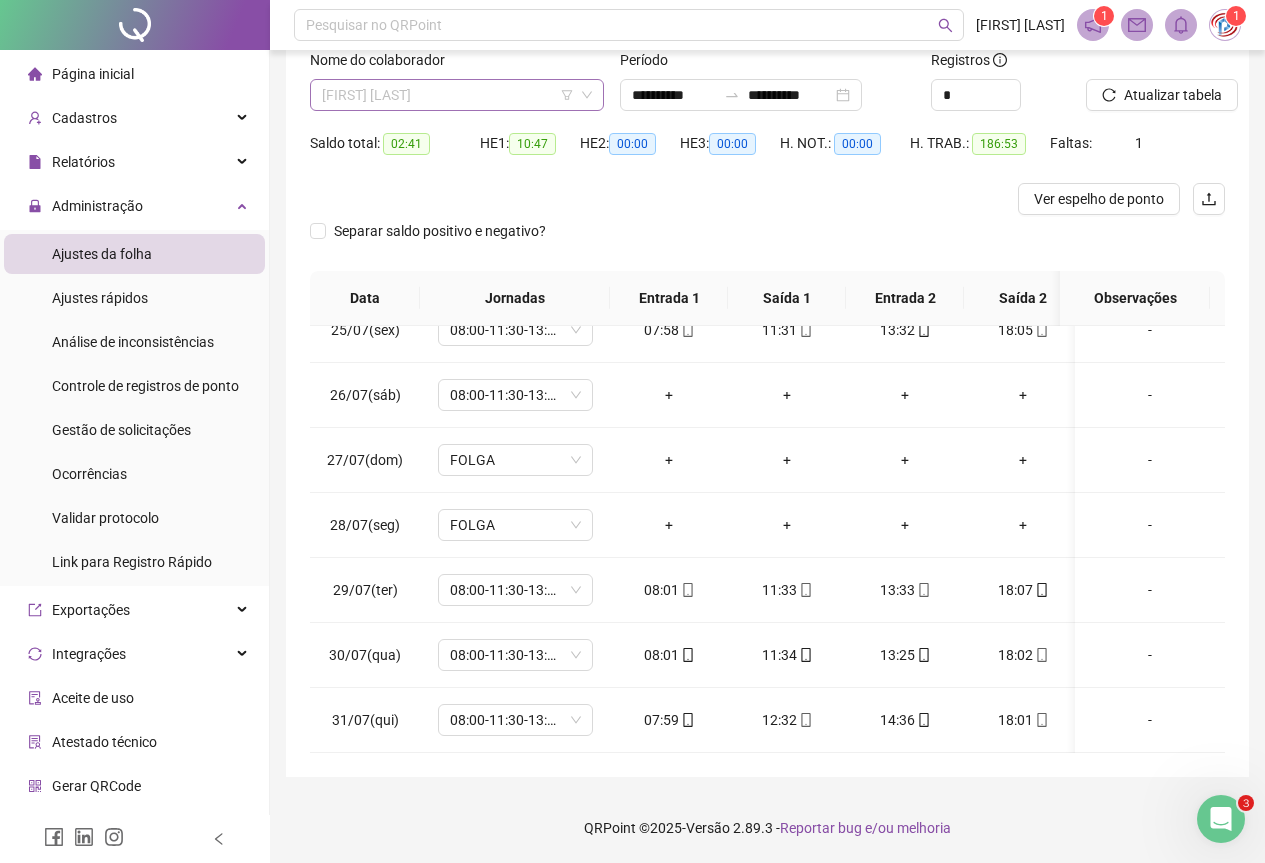 click on "[FIRST] [LAST]" at bounding box center [457, 95] 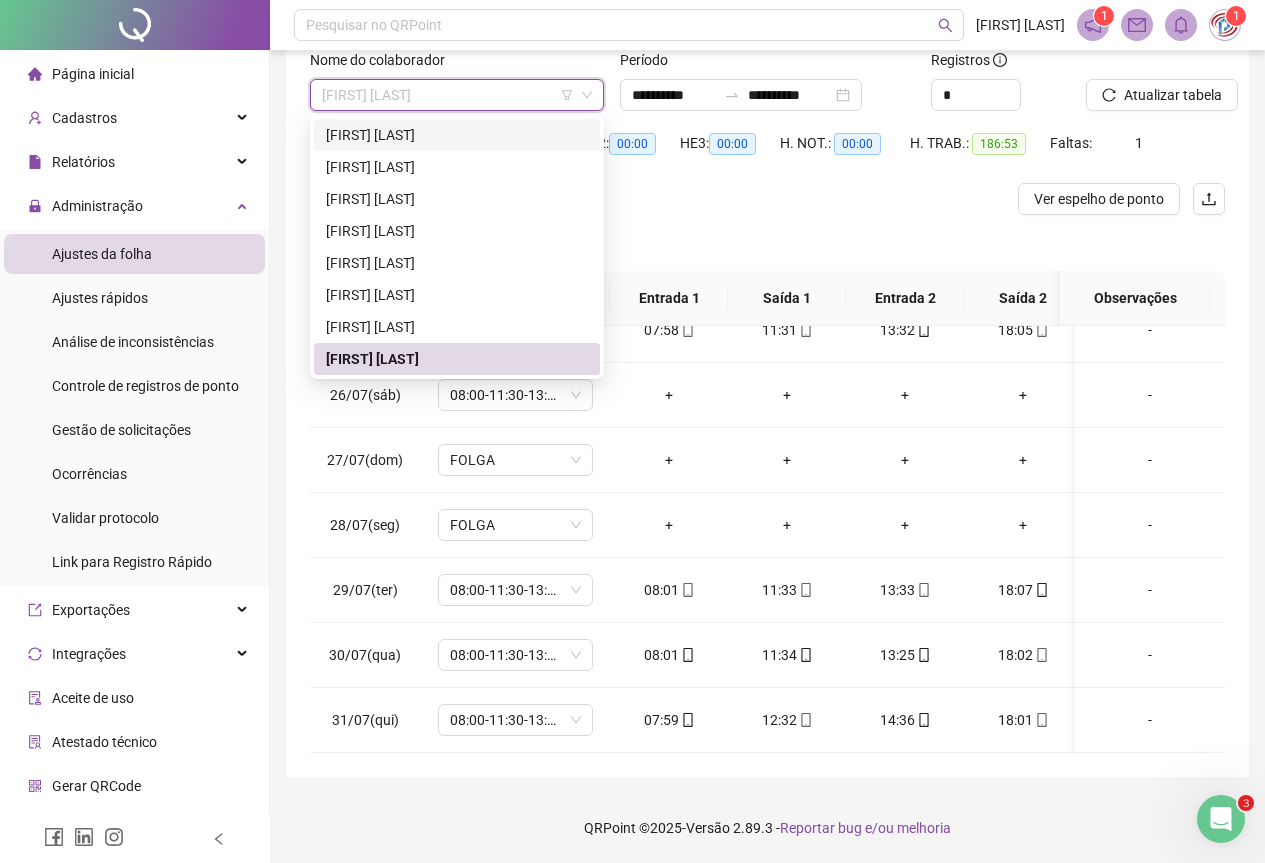click on "[FIRST] [LAST]" at bounding box center (457, 135) 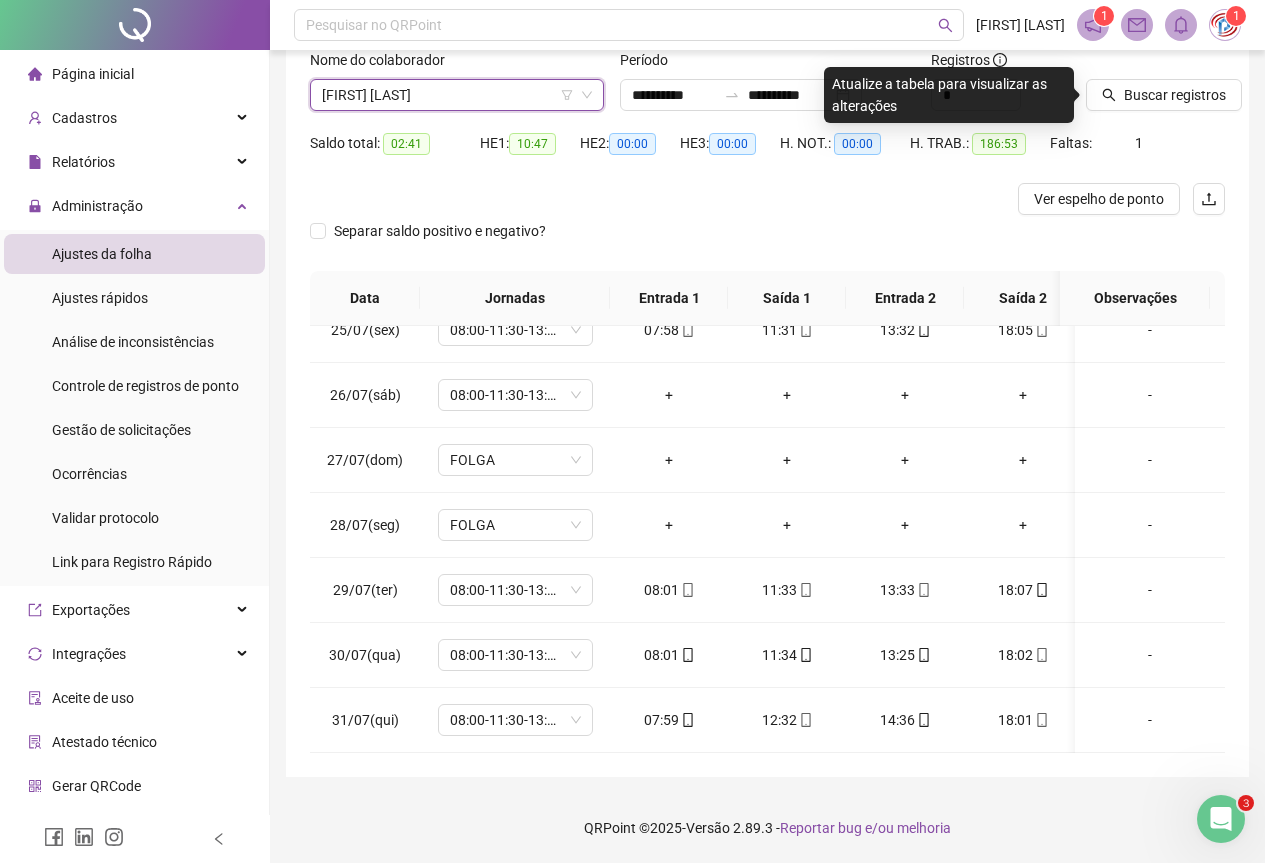 click on "Nome do colaborador" at bounding box center (457, 64) 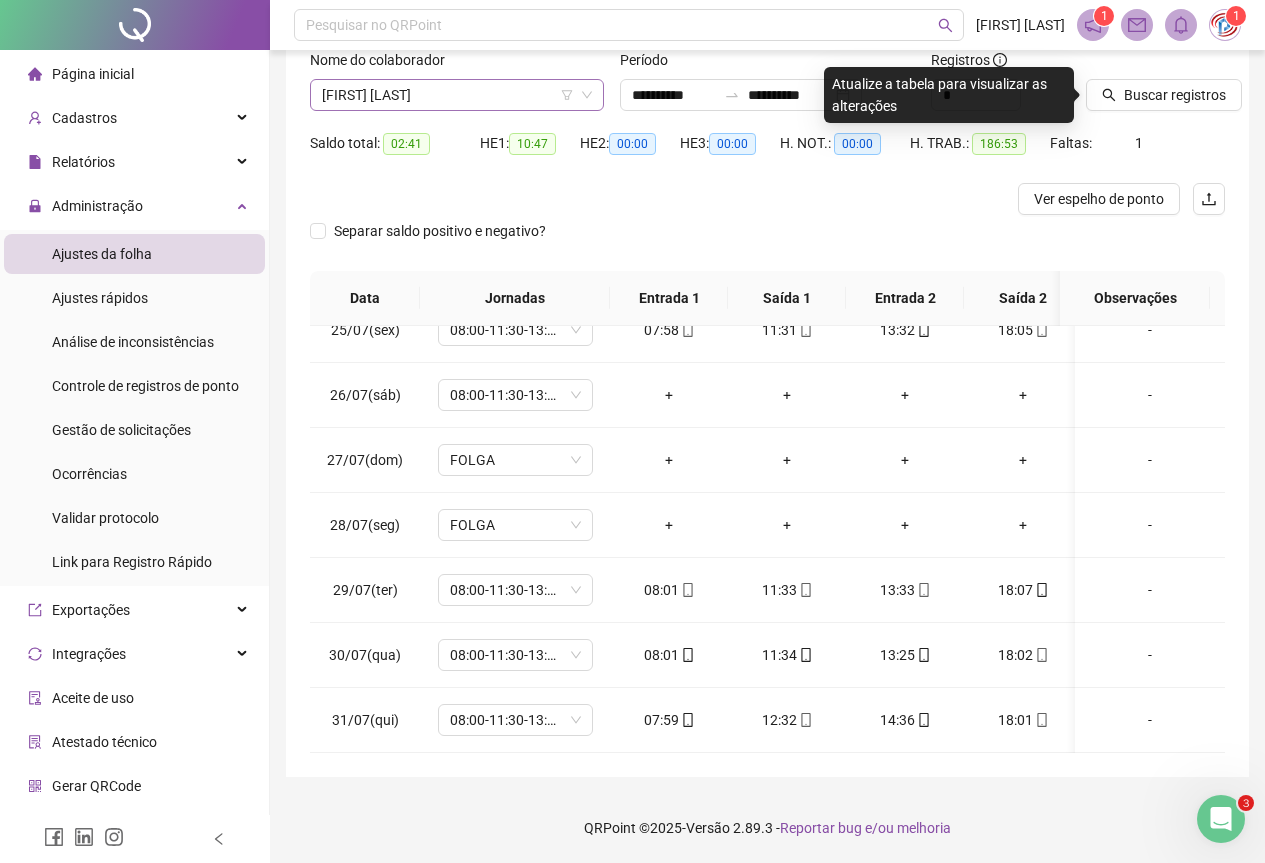 click 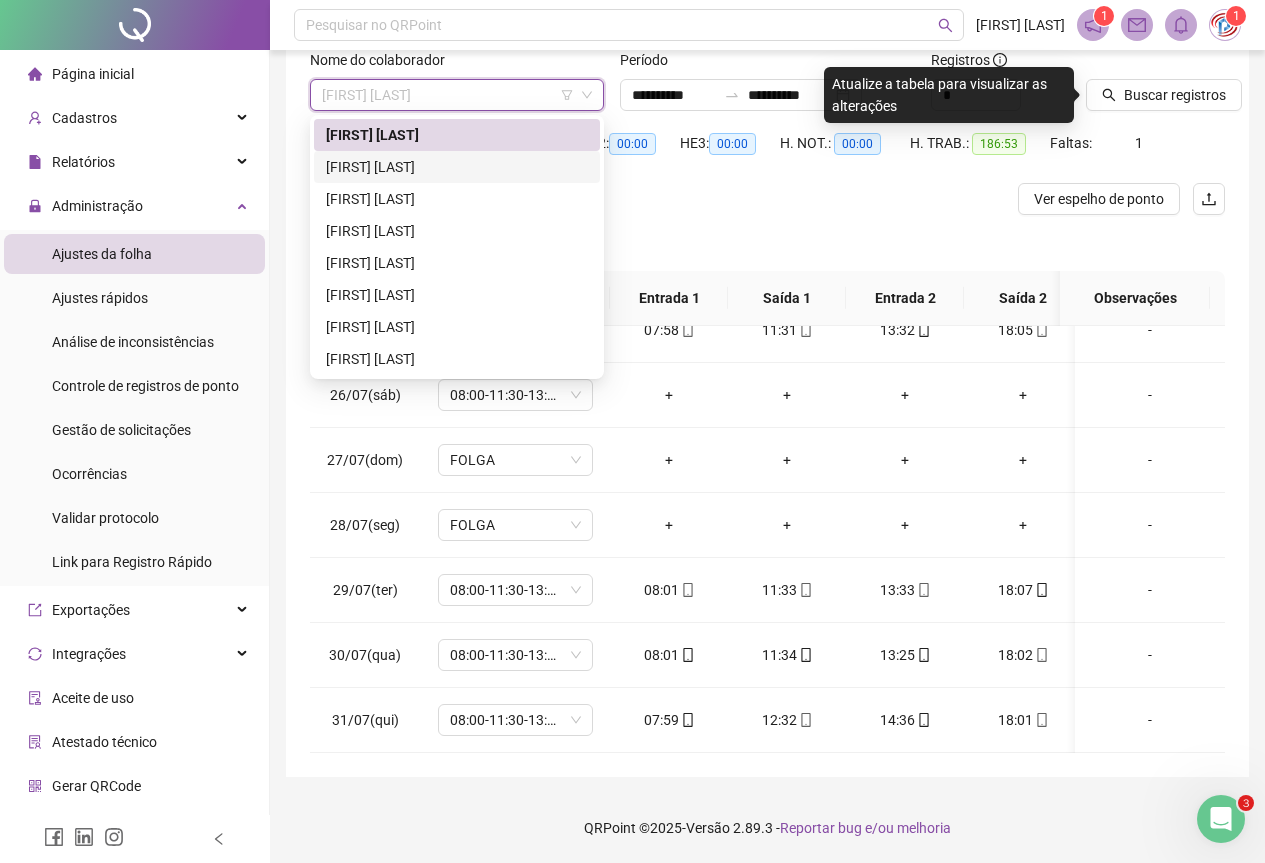 click on "[FIRST] [LAST]" at bounding box center [457, 167] 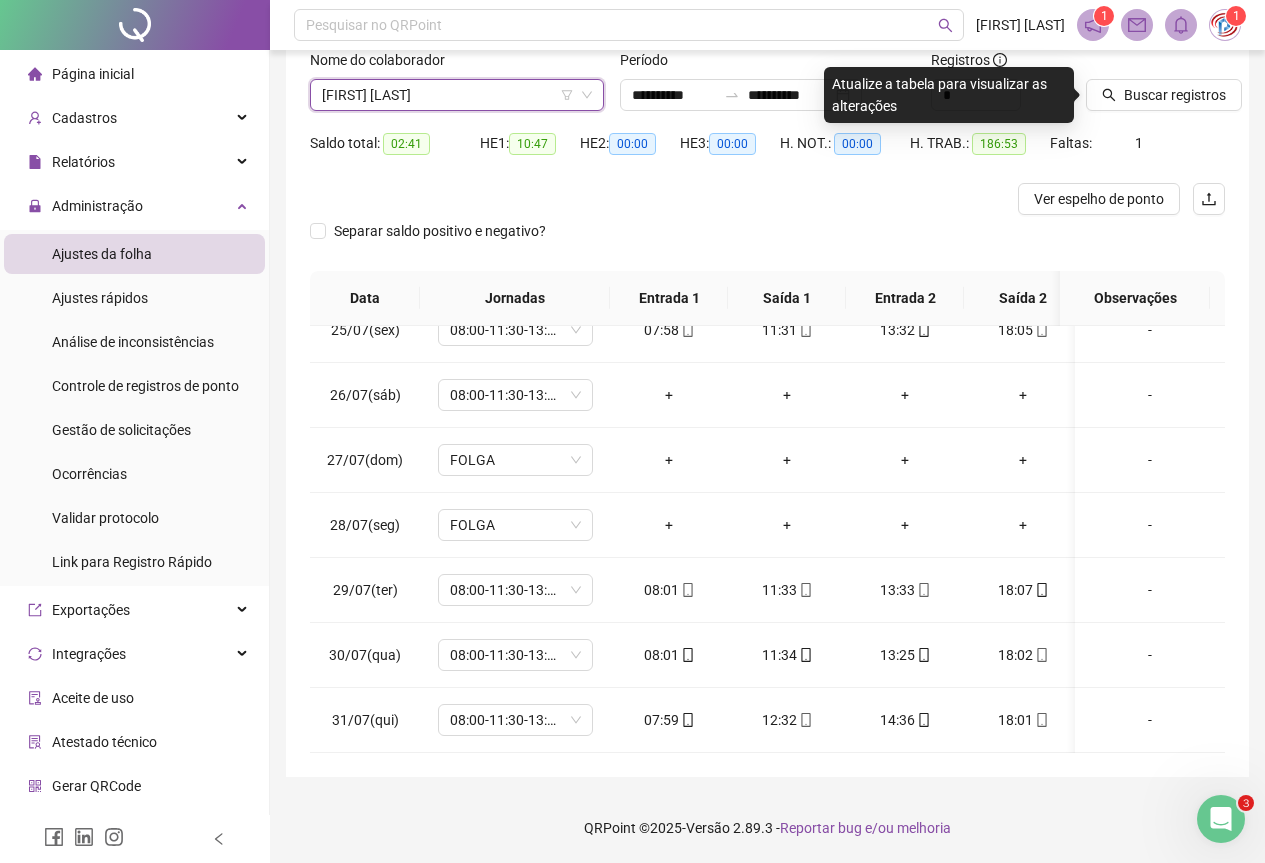 click on "Buscar registros" at bounding box center [1155, 88] 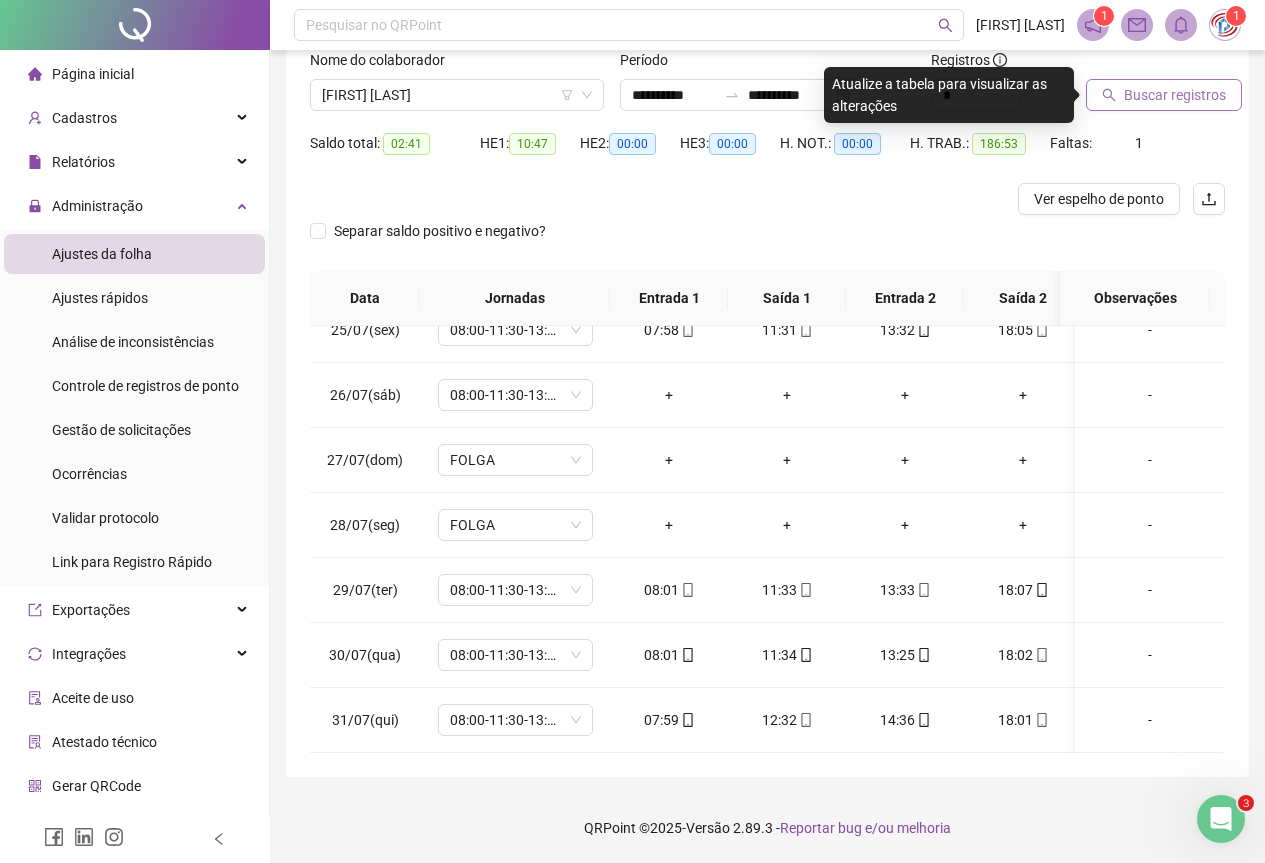 click on "Buscar registros" at bounding box center [1164, 95] 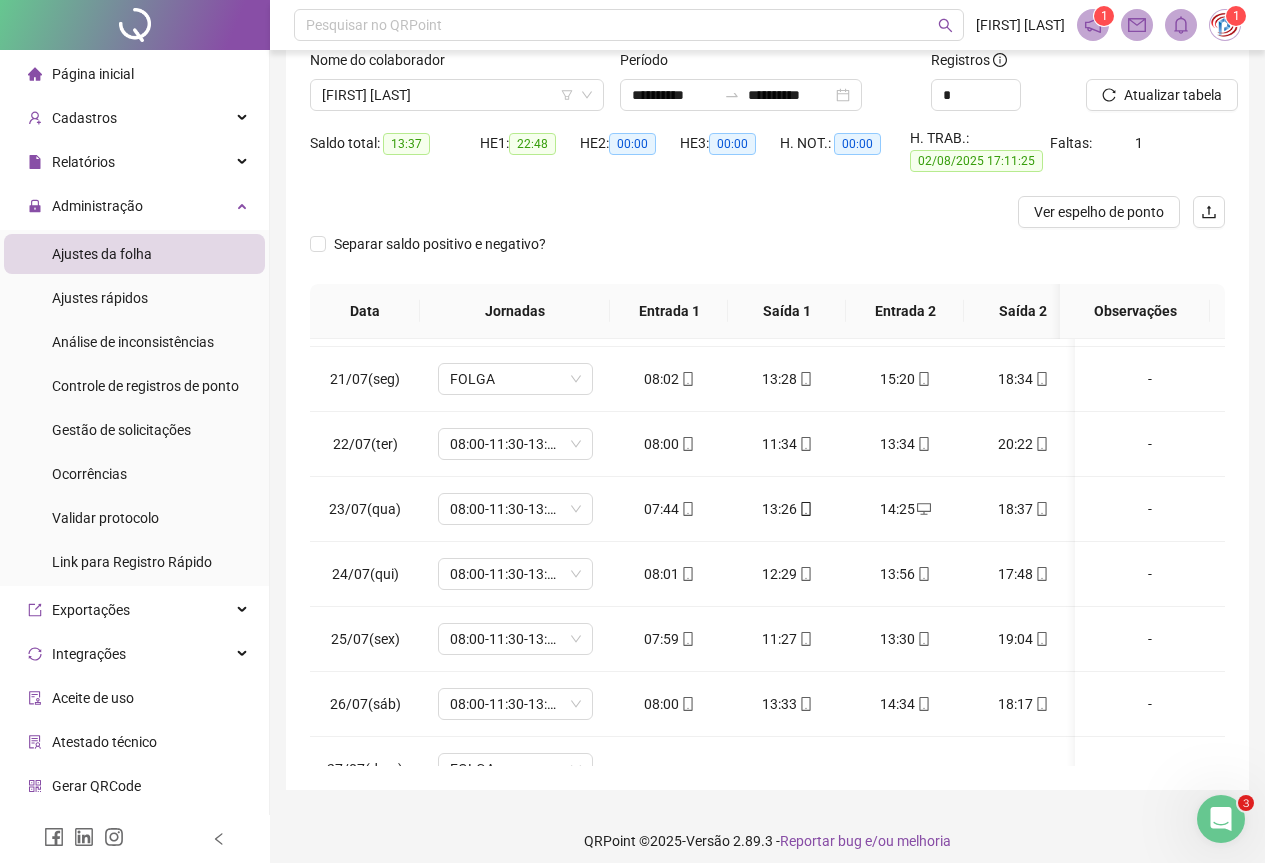 scroll, scrollTop: 1287, scrollLeft: 0, axis: vertical 